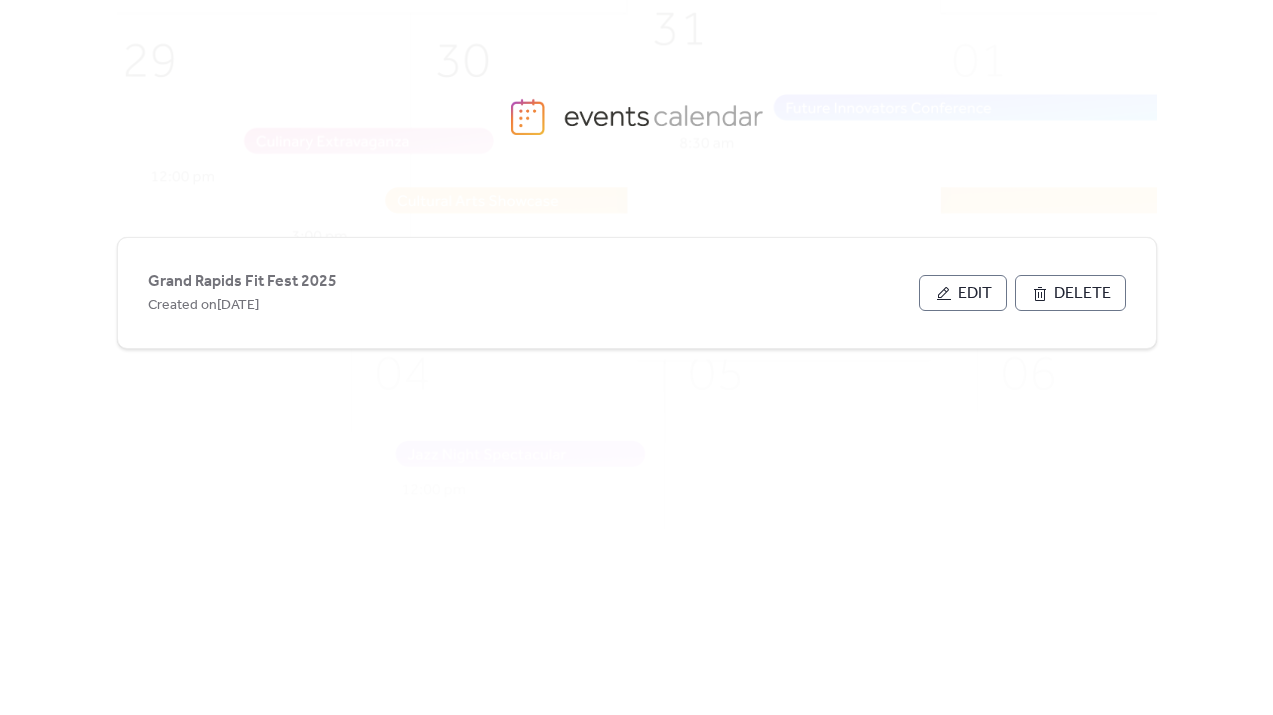 scroll, scrollTop: 0, scrollLeft: 0, axis: both 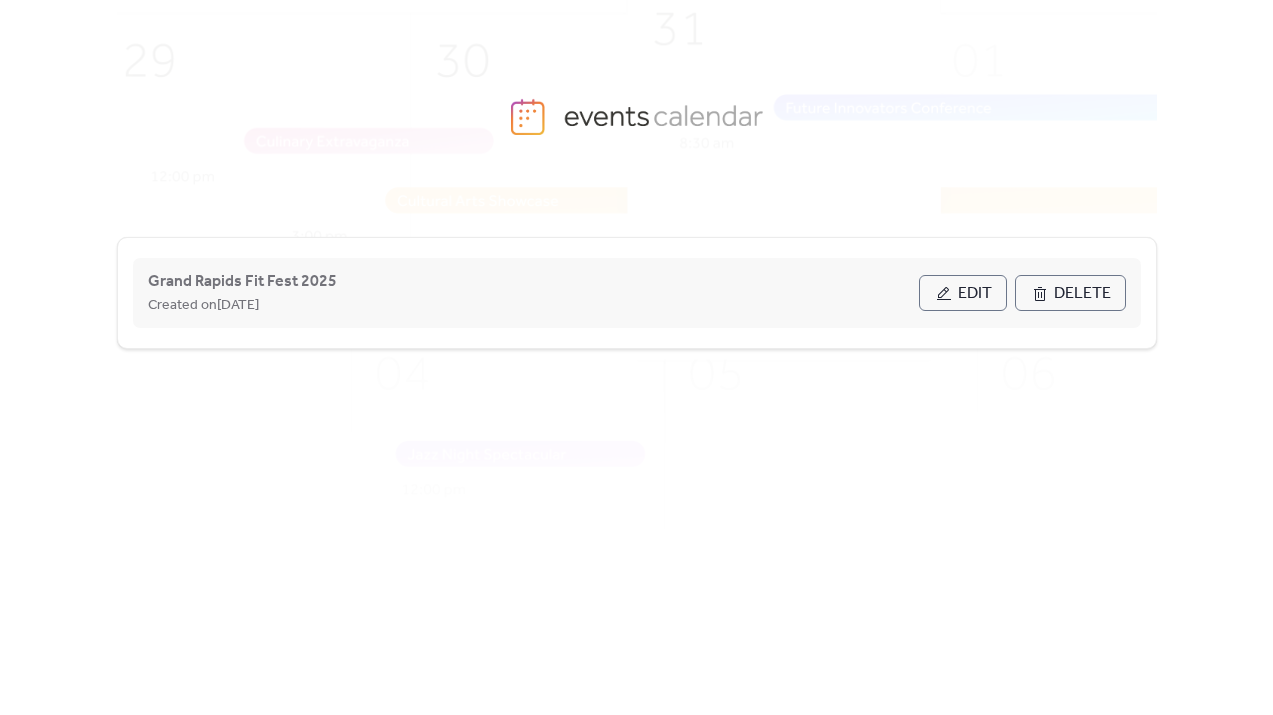 click on "Edit" at bounding box center [963, 293] 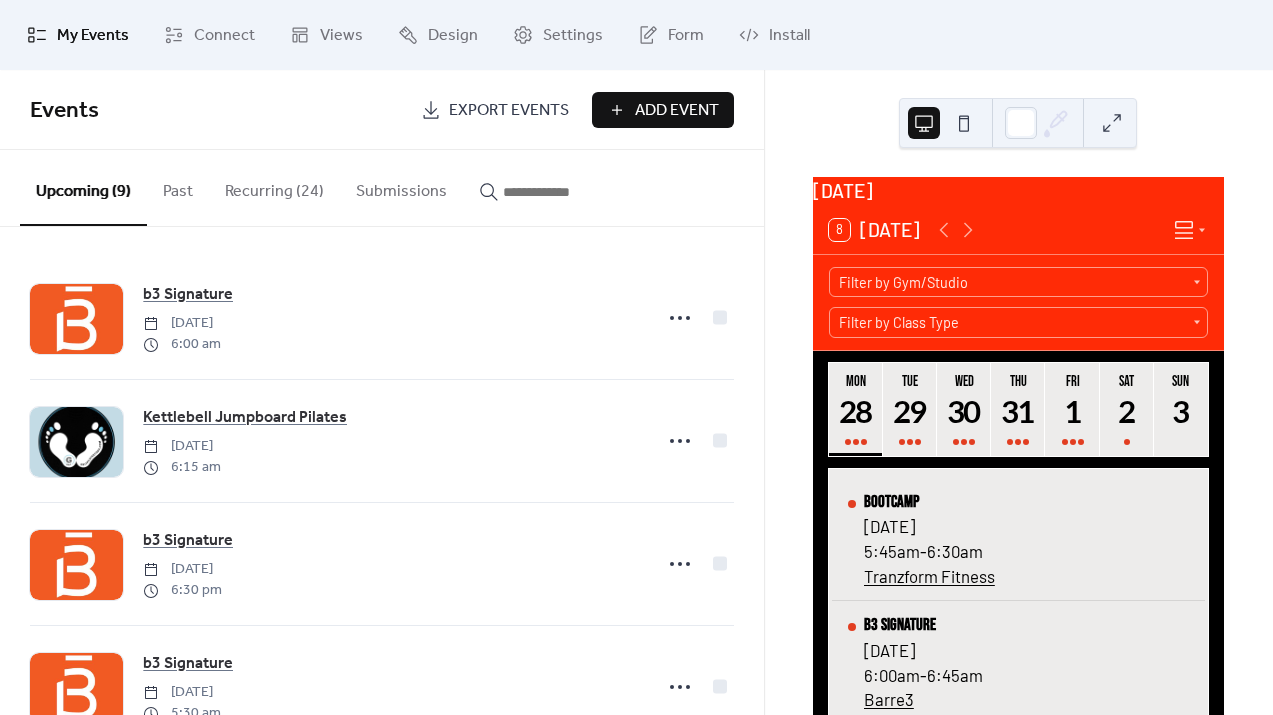 click on "Recurring  (24)" at bounding box center [274, 187] 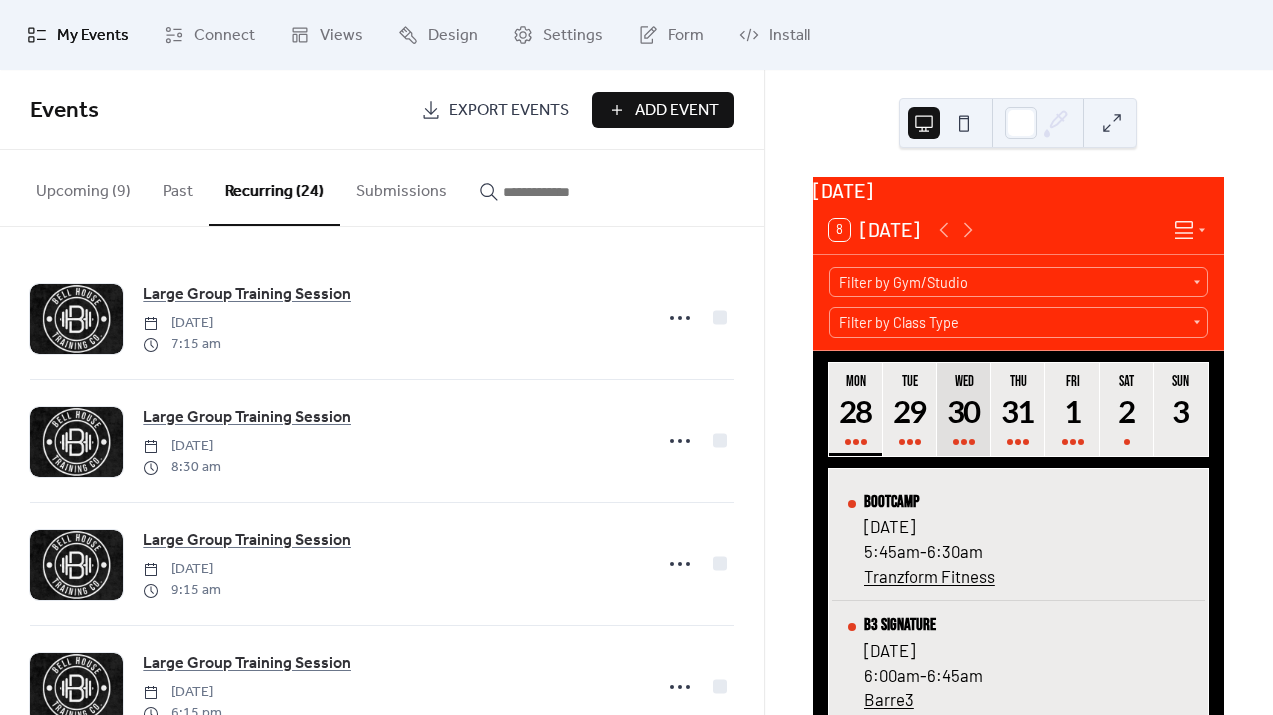 click on "30" at bounding box center [963, 411] 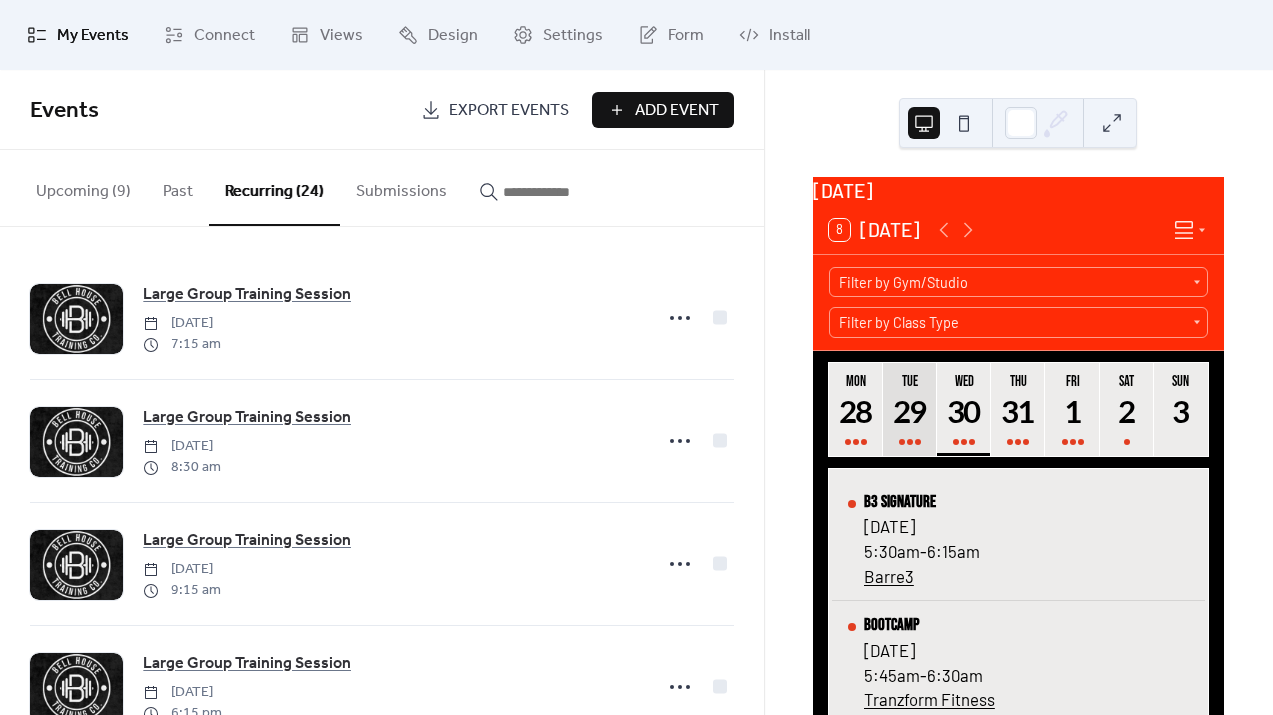 click on "Tue 29" at bounding box center (910, 409) 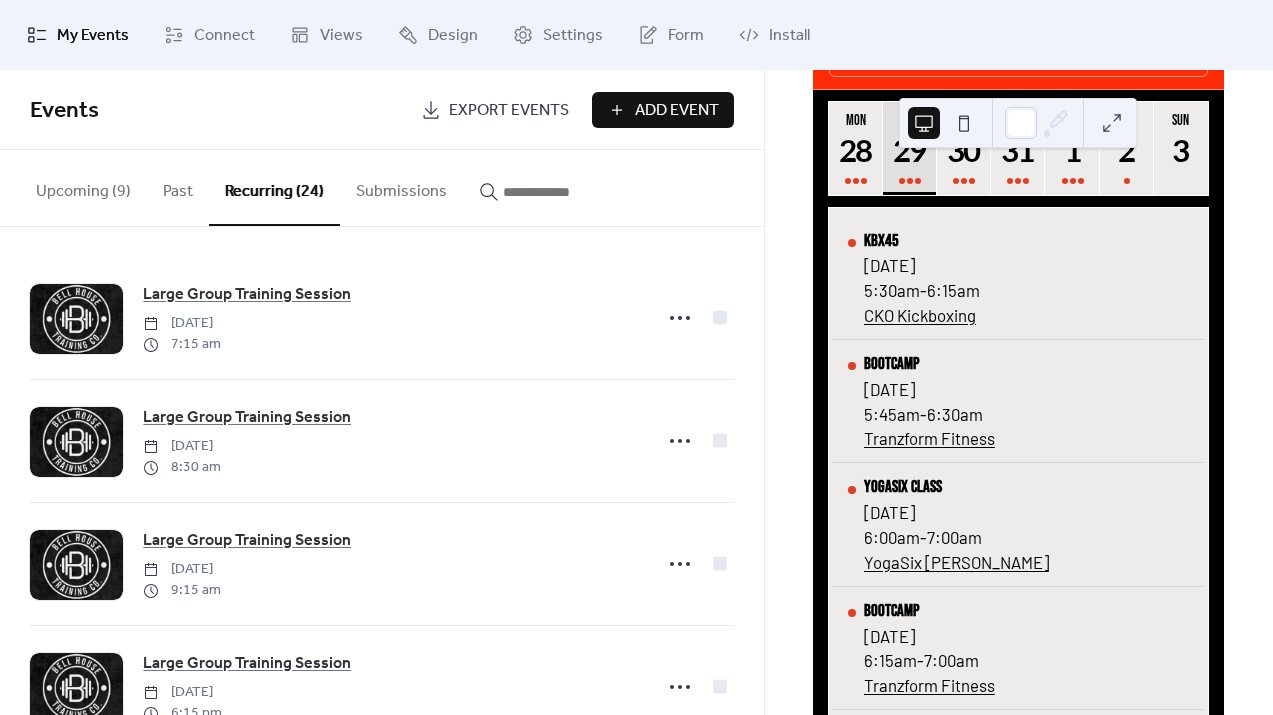 scroll, scrollTop: 0, scrollLeft: 0, axis: both 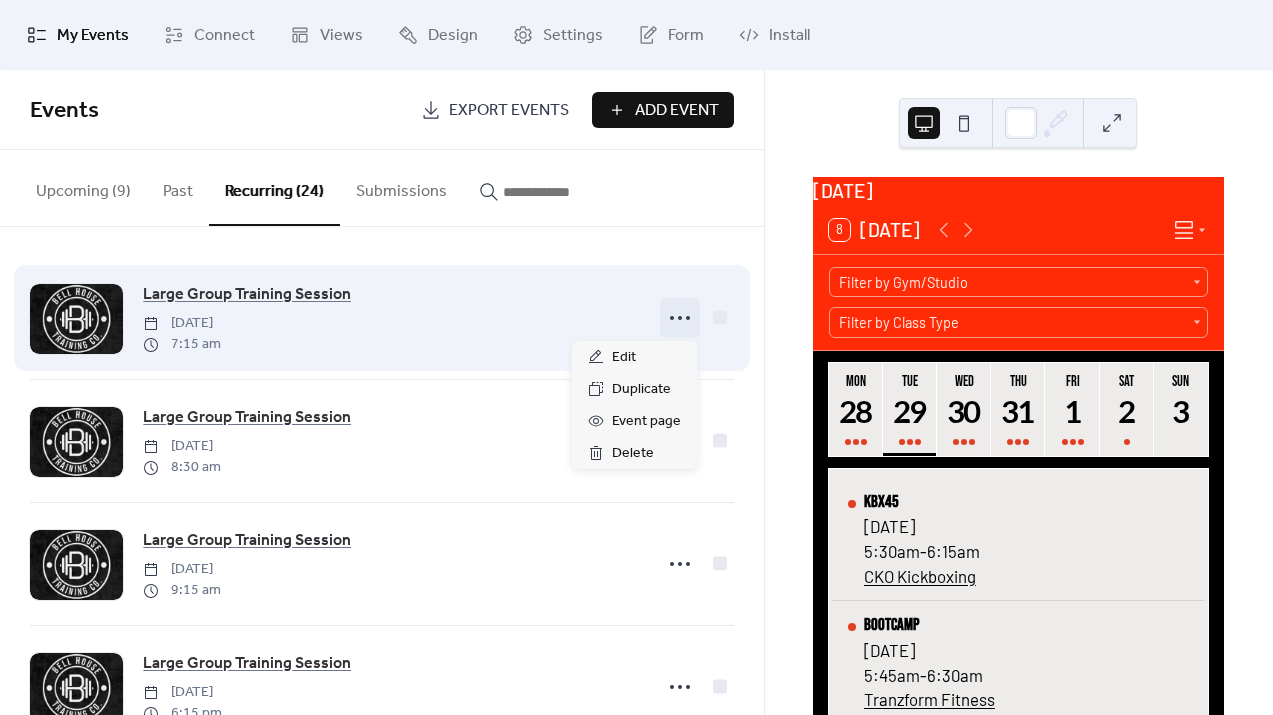 click 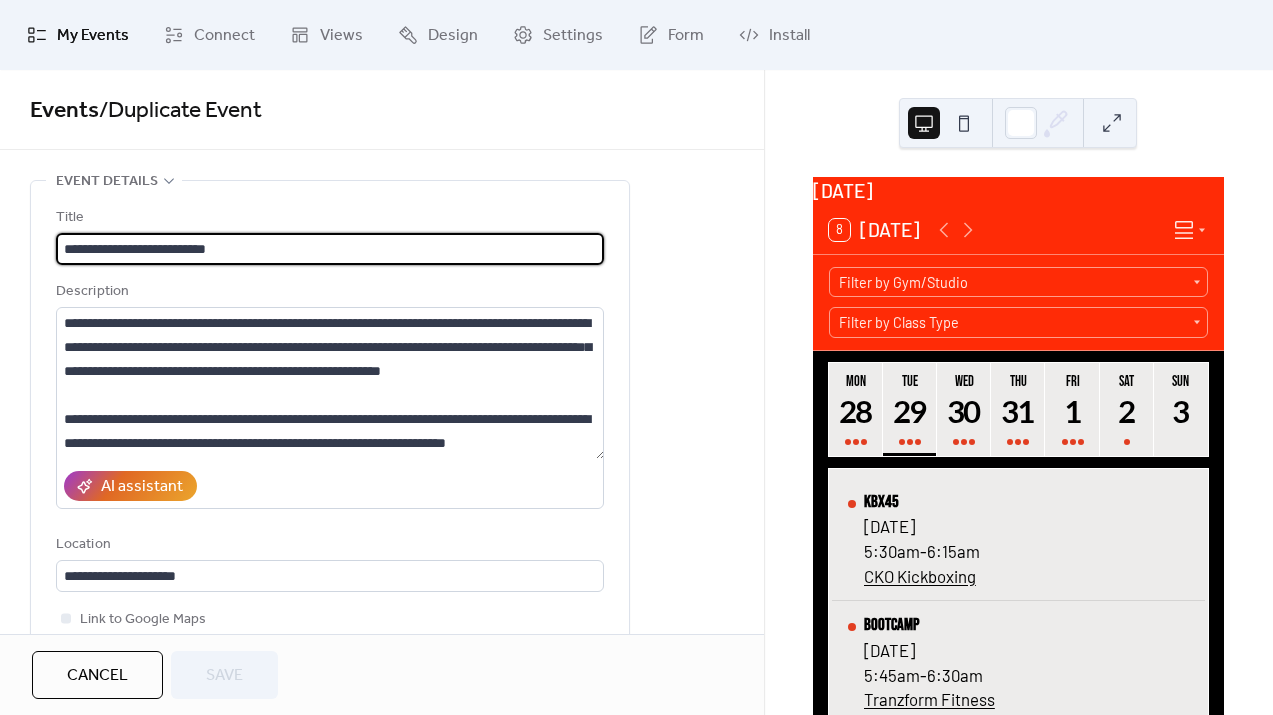 click on "**********" at bounding box center [330, 249] 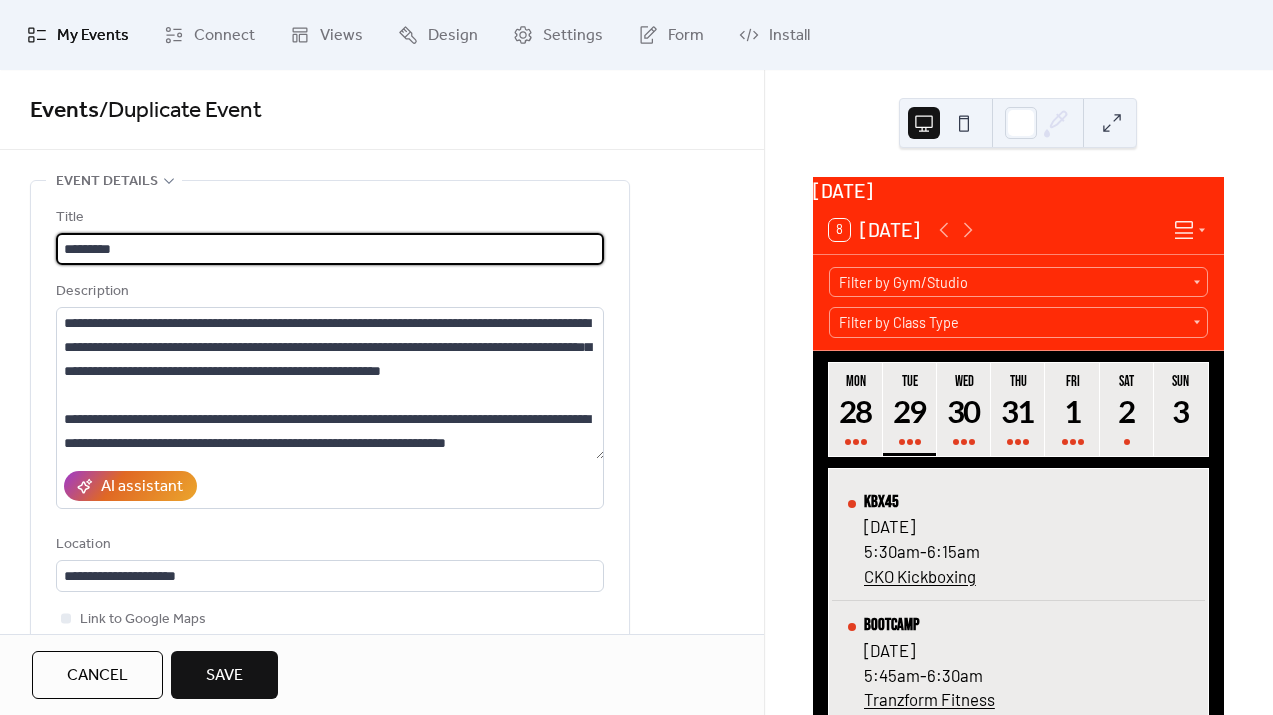type on "*********" 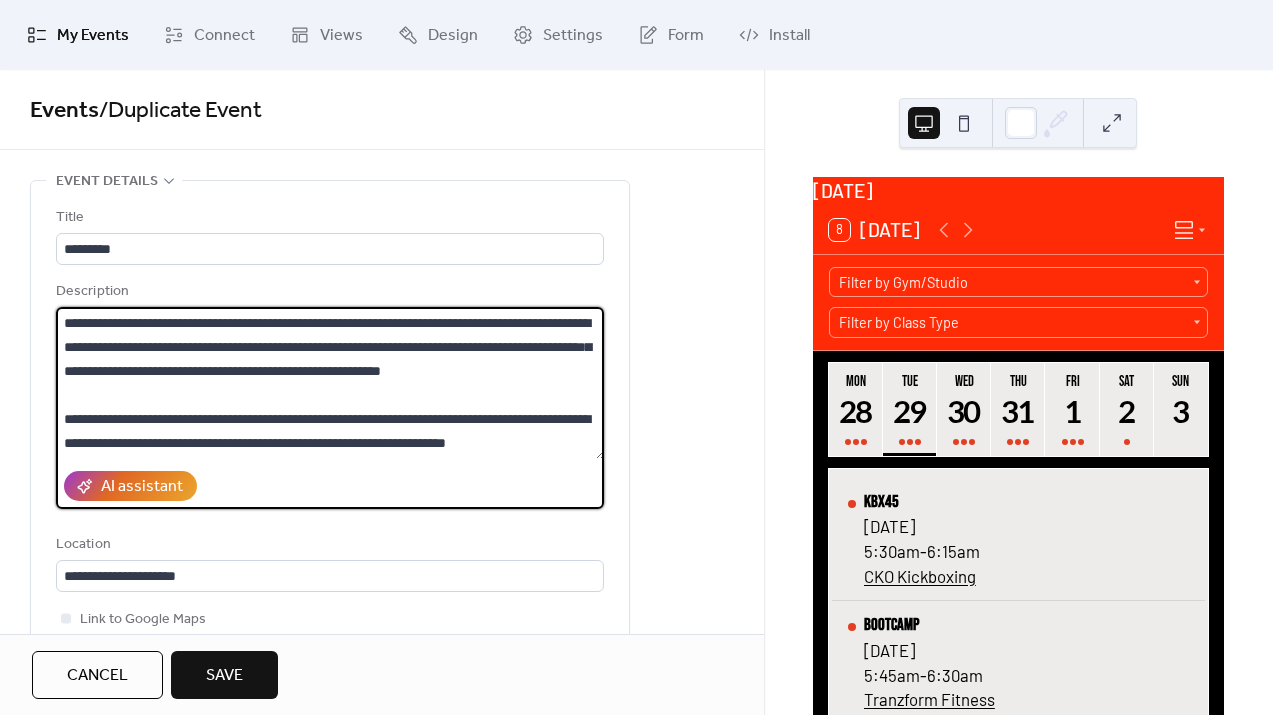 scroll, scrollTop: 191, scrollLeft: 0, axis: vertical 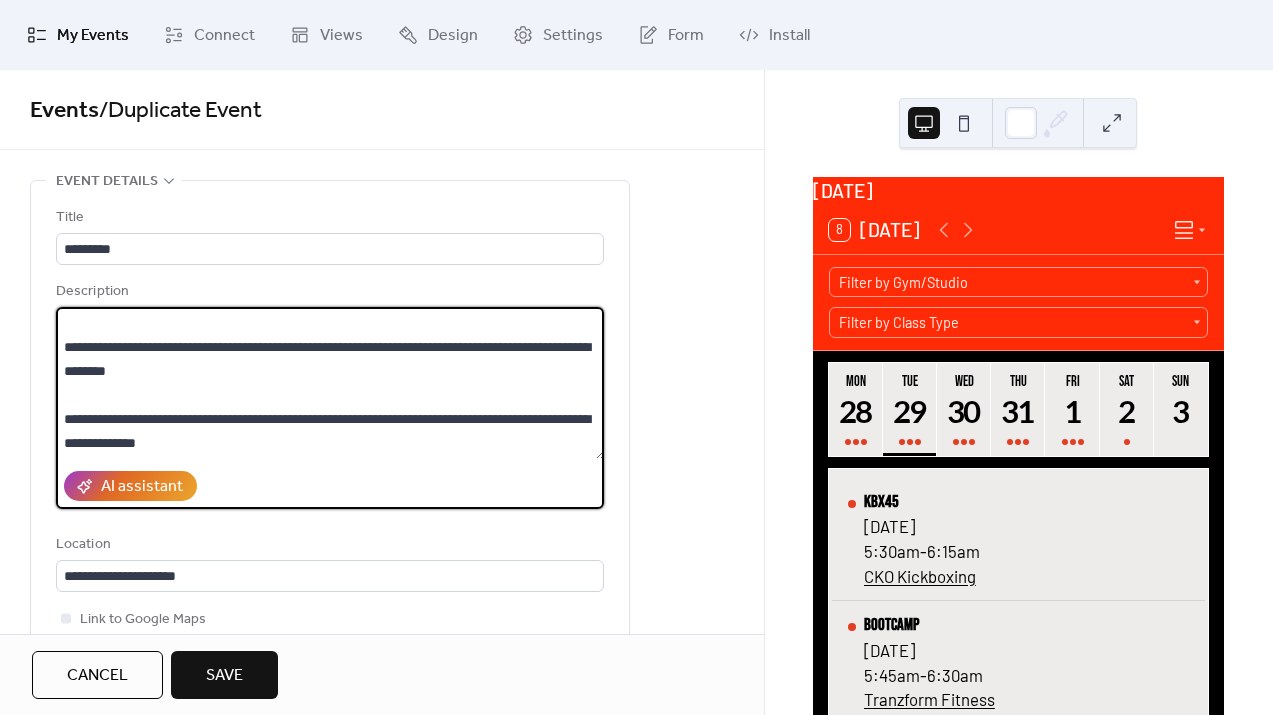 drag, startPoint x: 61, startPoint y: 322, endPoint x: 524, endPoint y: 495, distance: 494.2651 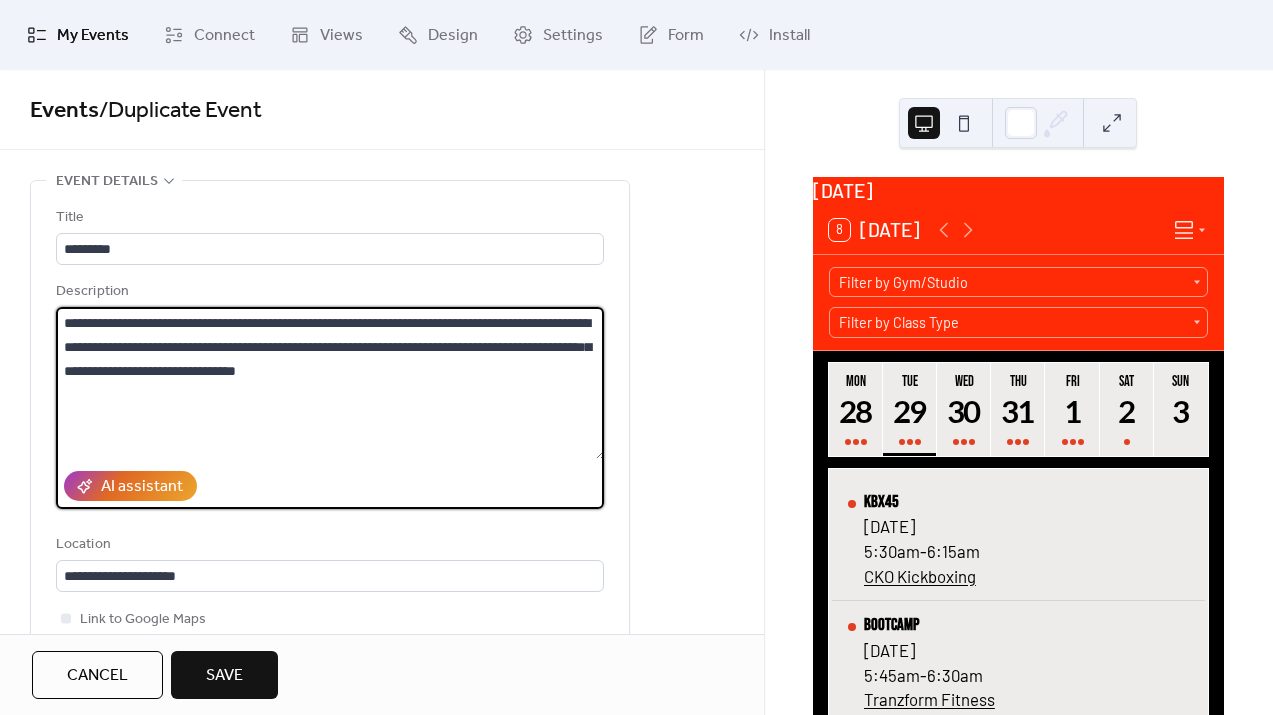 scroll, scrollTop: 0, scrollLeft: 0, axis: both 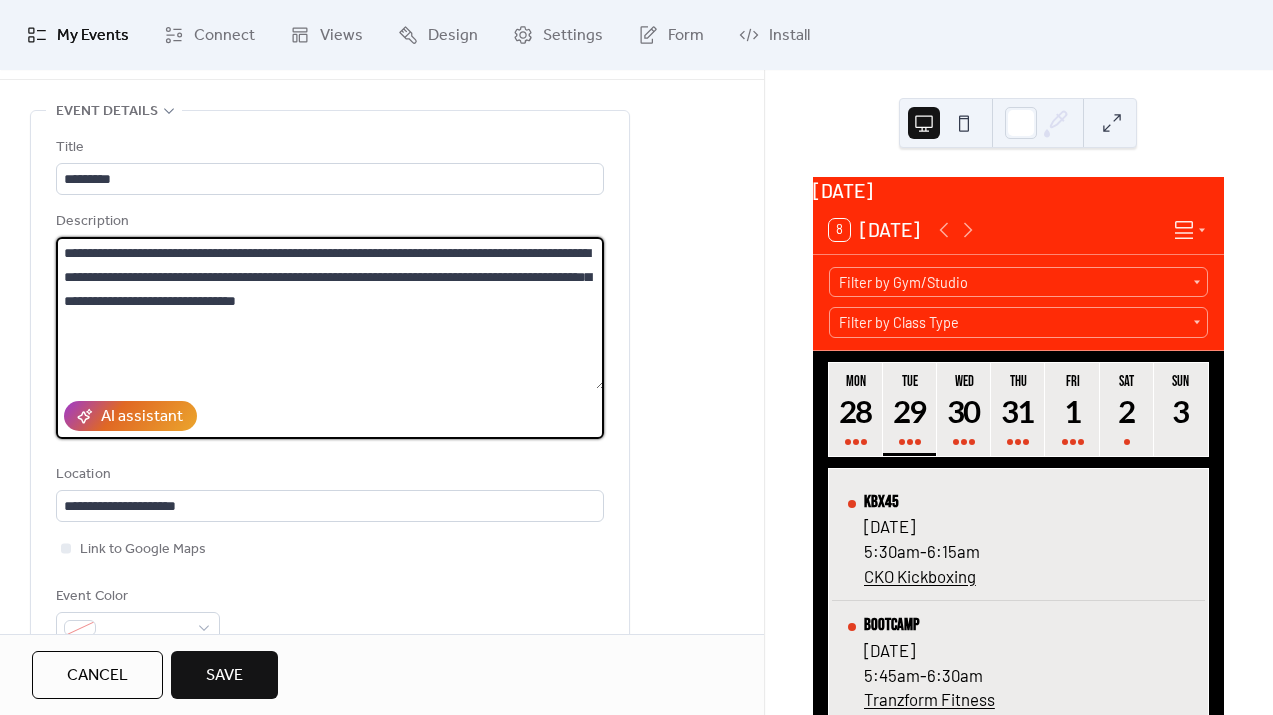 type on "**********" 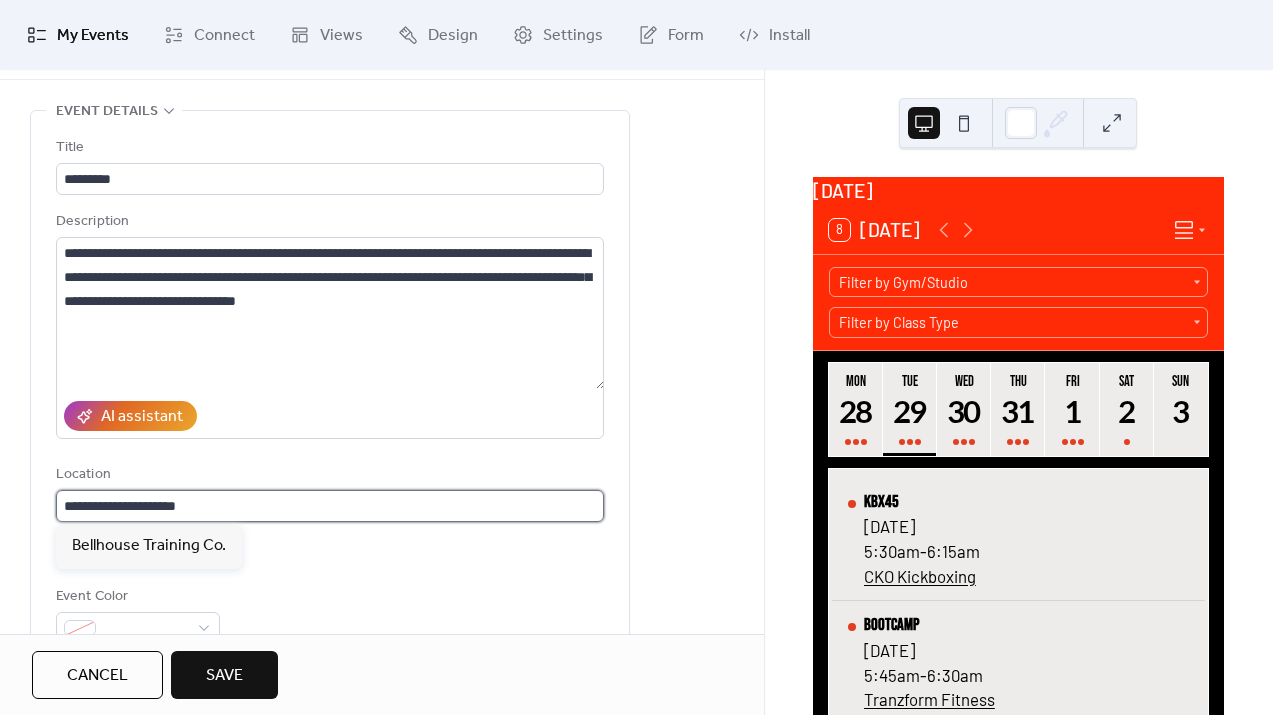 click on "**********" at bounding box center (330, 506) 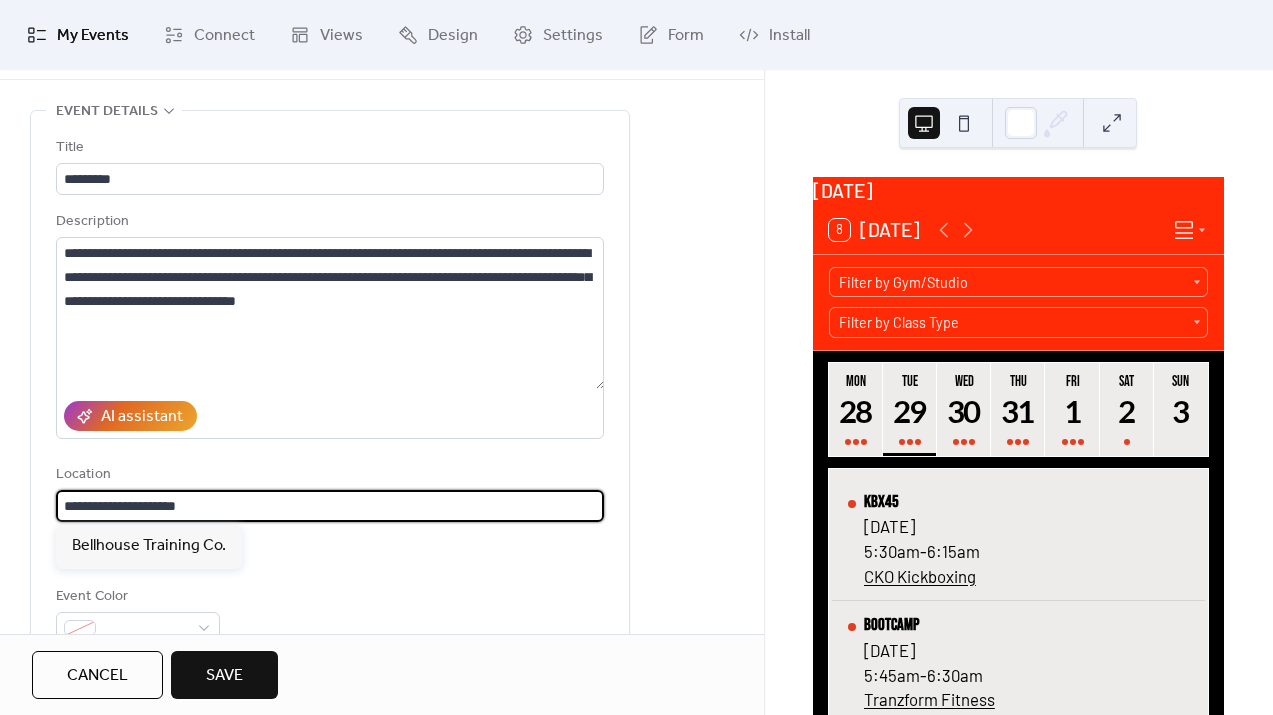 click on "**********" at bounding box center [330, 506] 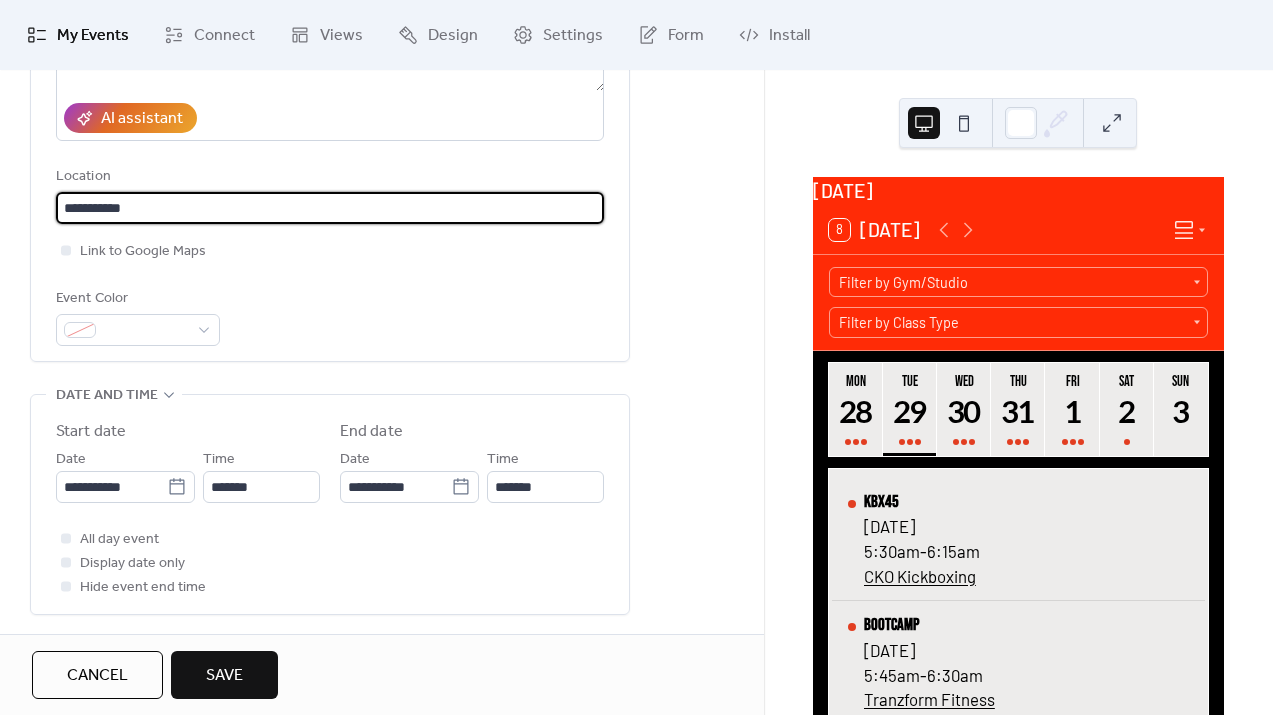 scroll, scrollTop: 405, scrollLeft: 0, axis: vertical 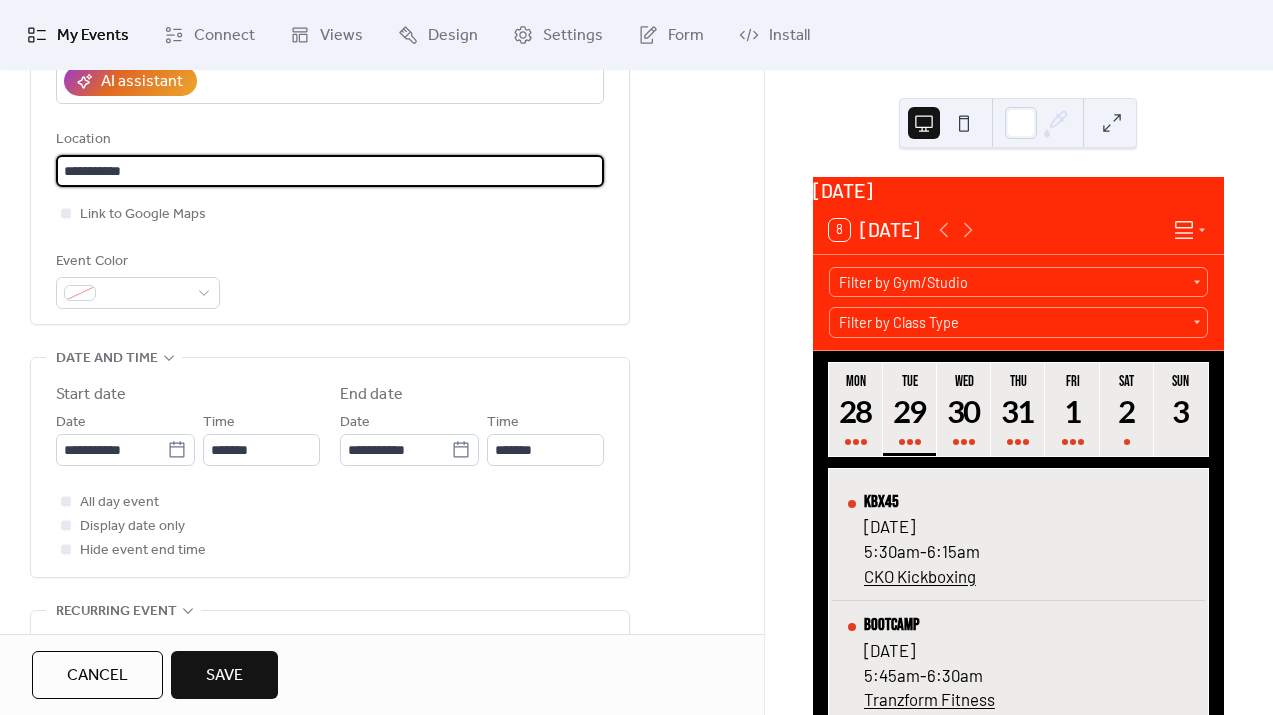type on "**********" 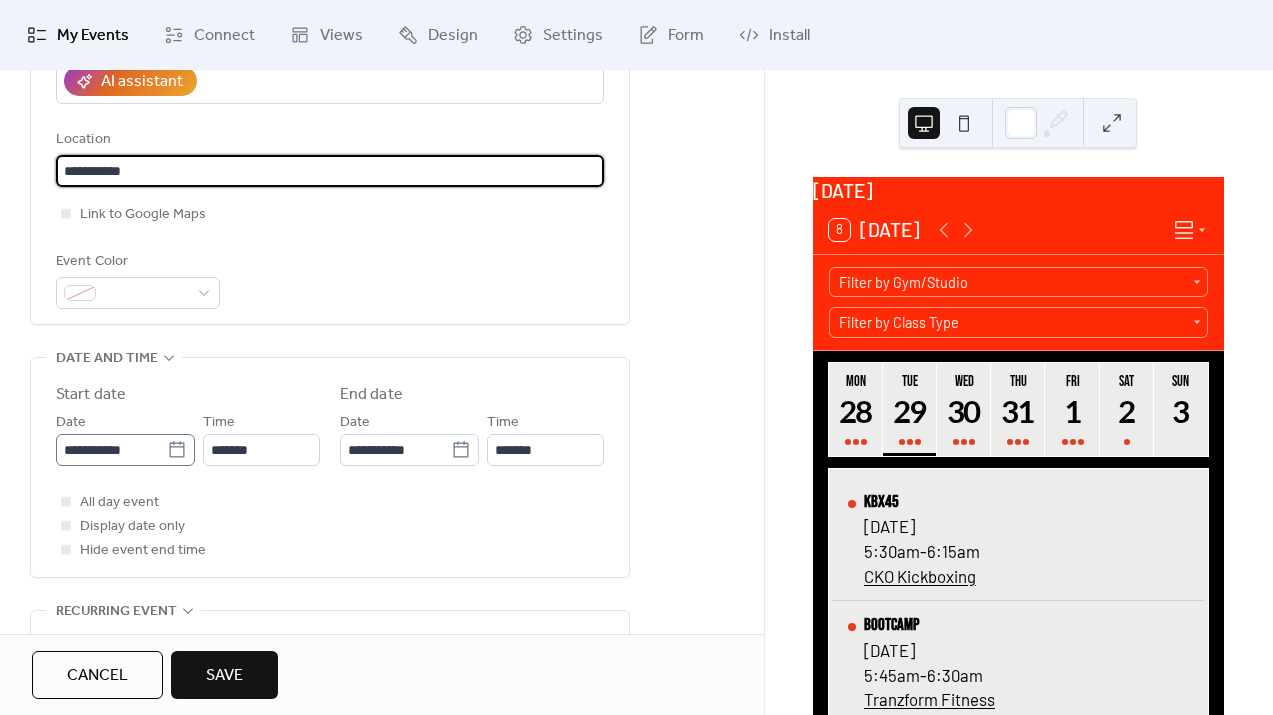 type 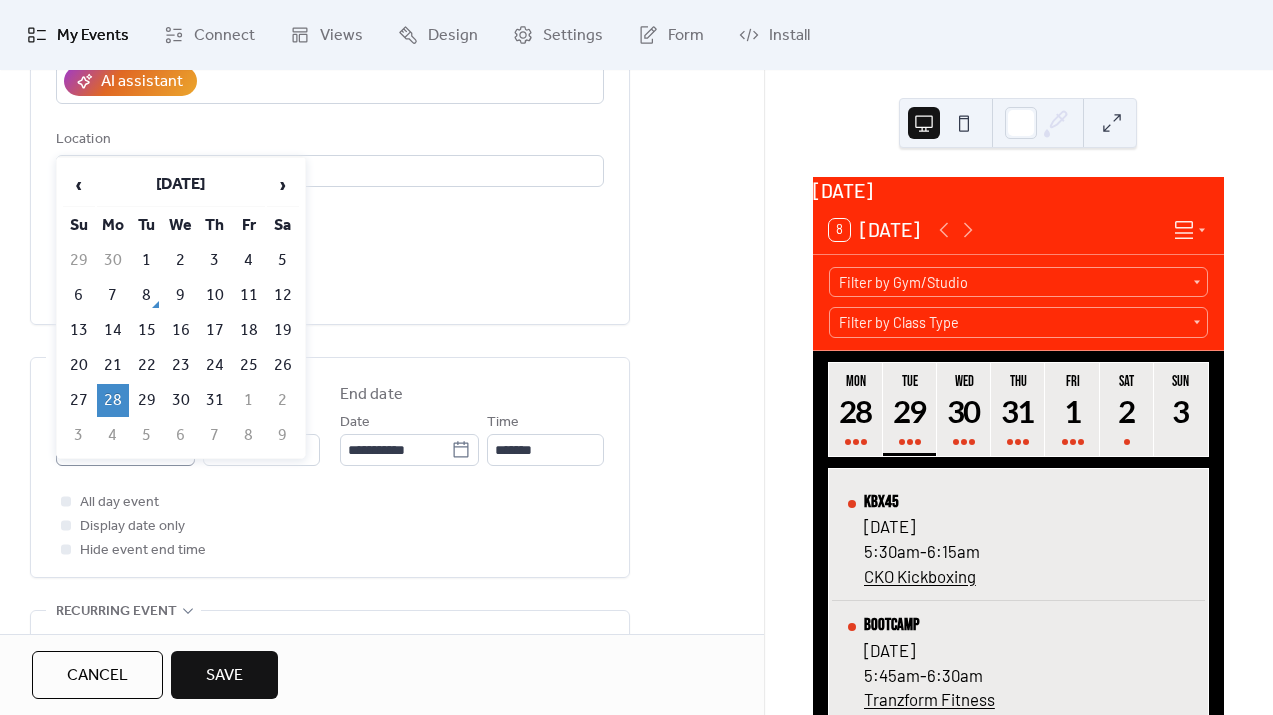 click on "**********" at bounding box center (636, 357) 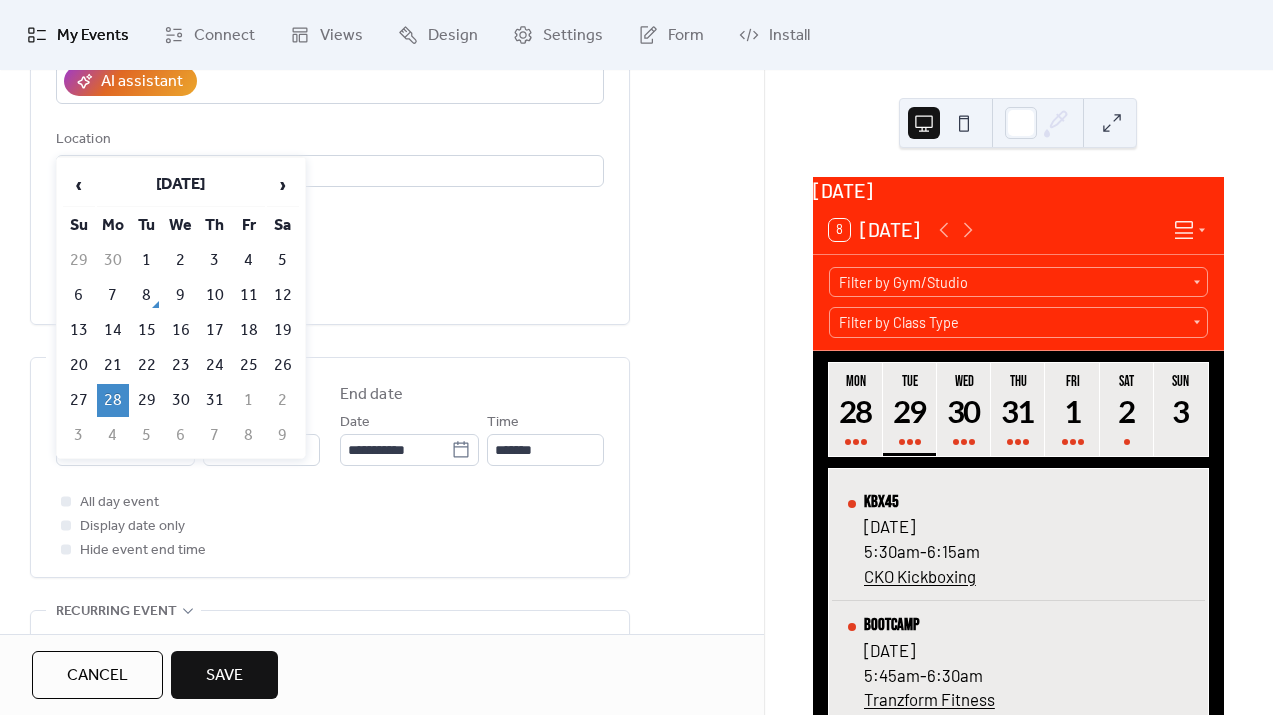 click on "**********" at bounding box center [330, 869] 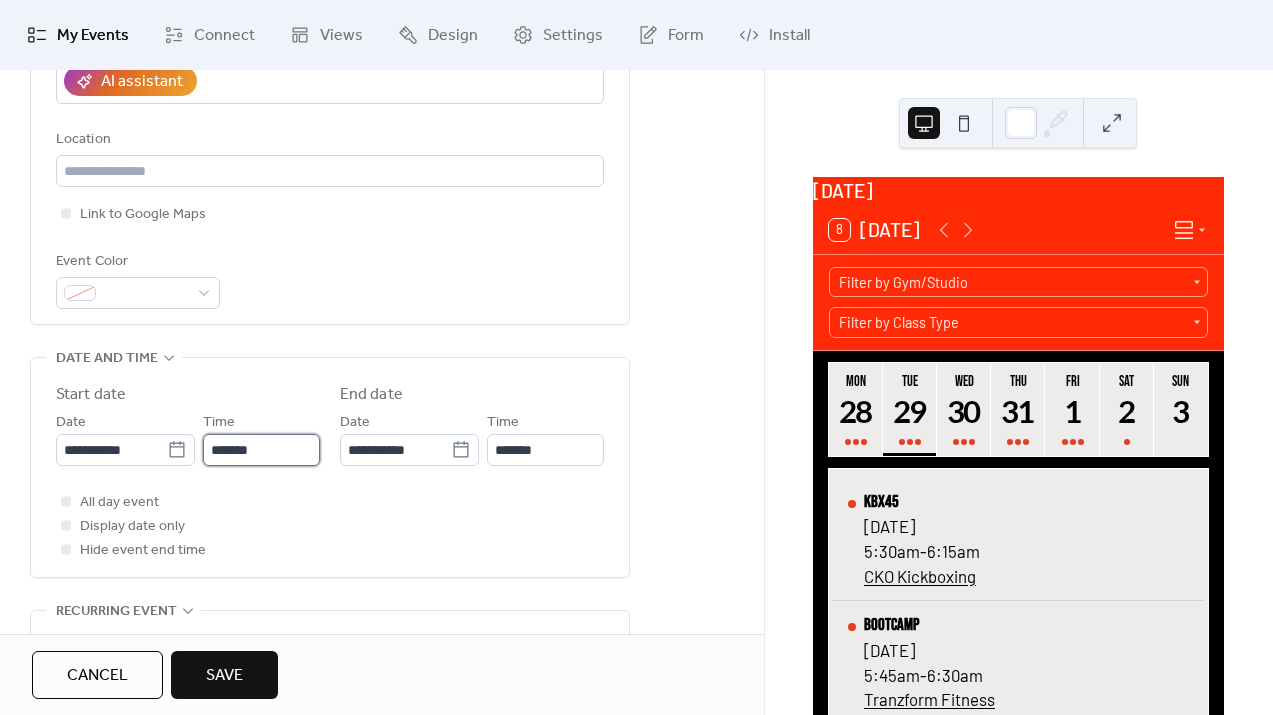 click on "*******" at bounding box center (261, 450) 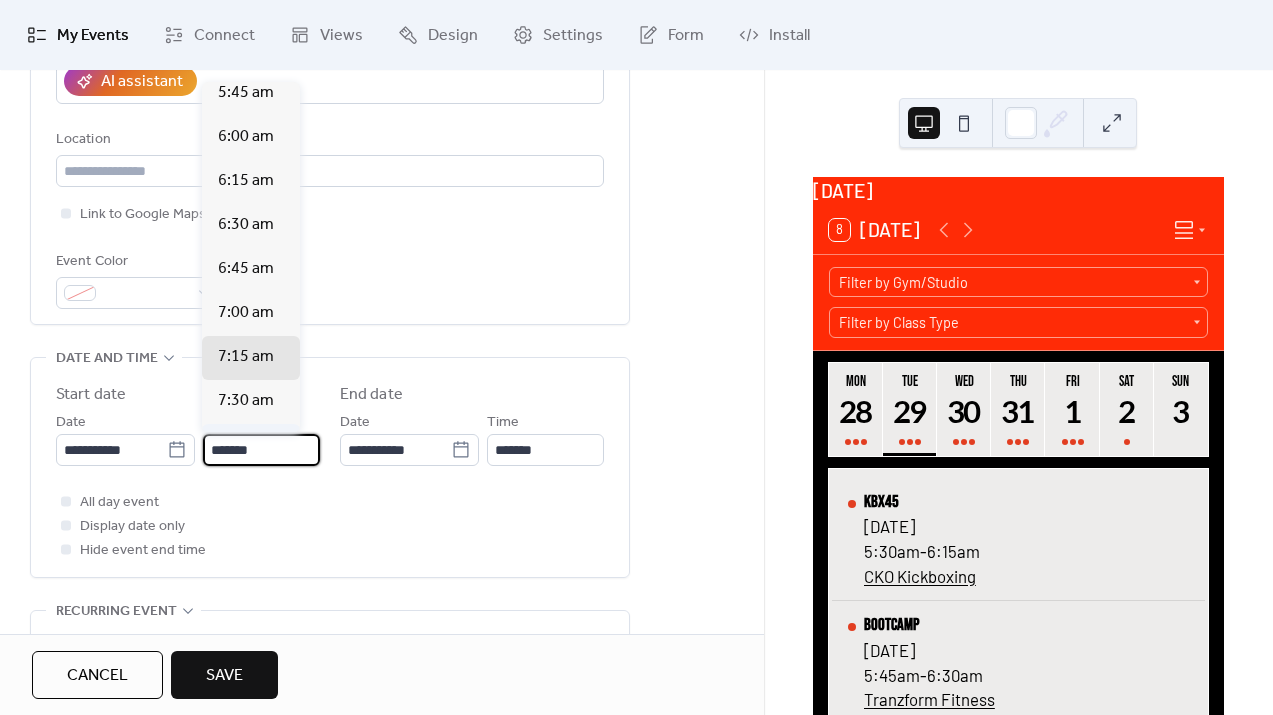 scroll, scrollTop: 1015, scrollLeft: 0, axis: vertical 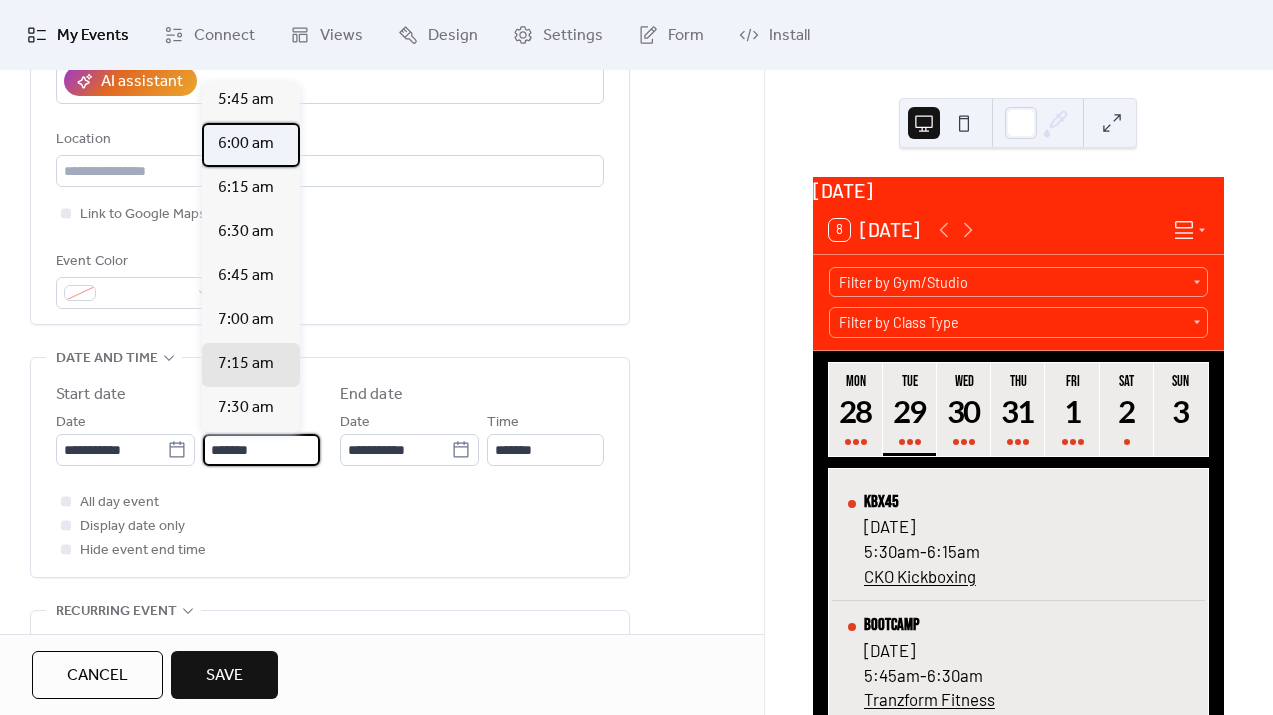 click on "6:00 am" at bounding box center (246, 144) 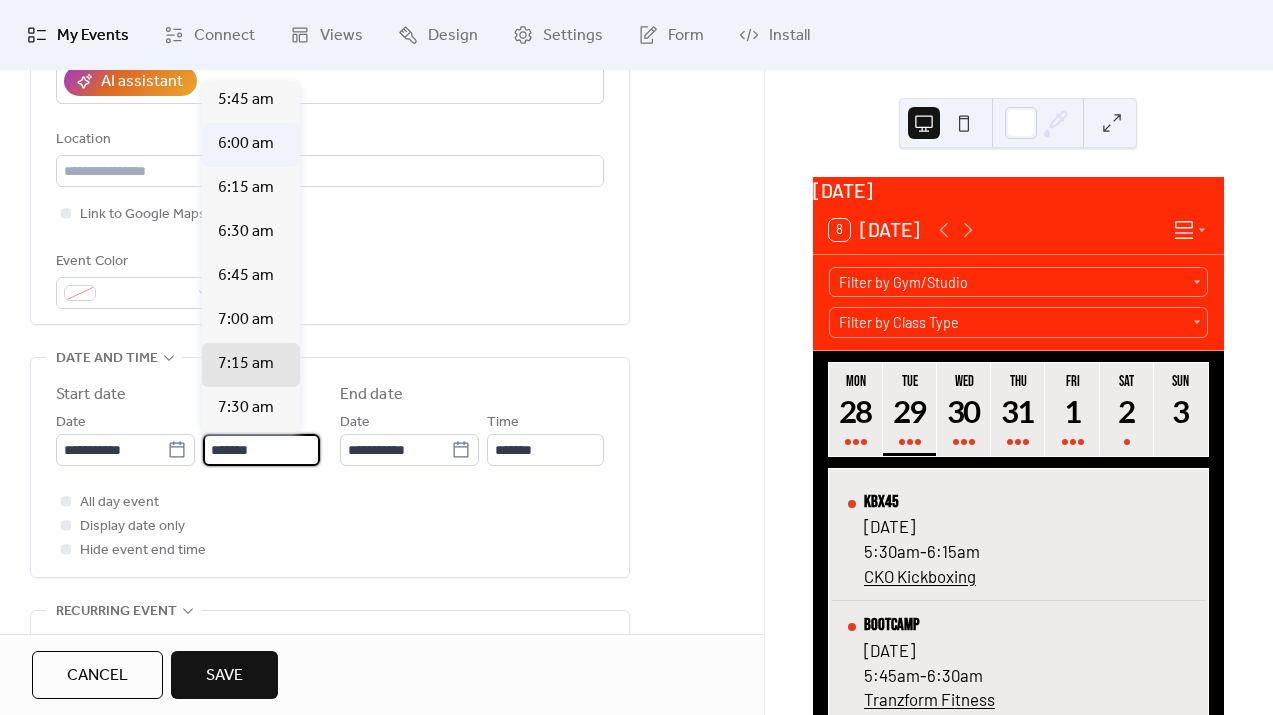 type on "*******" 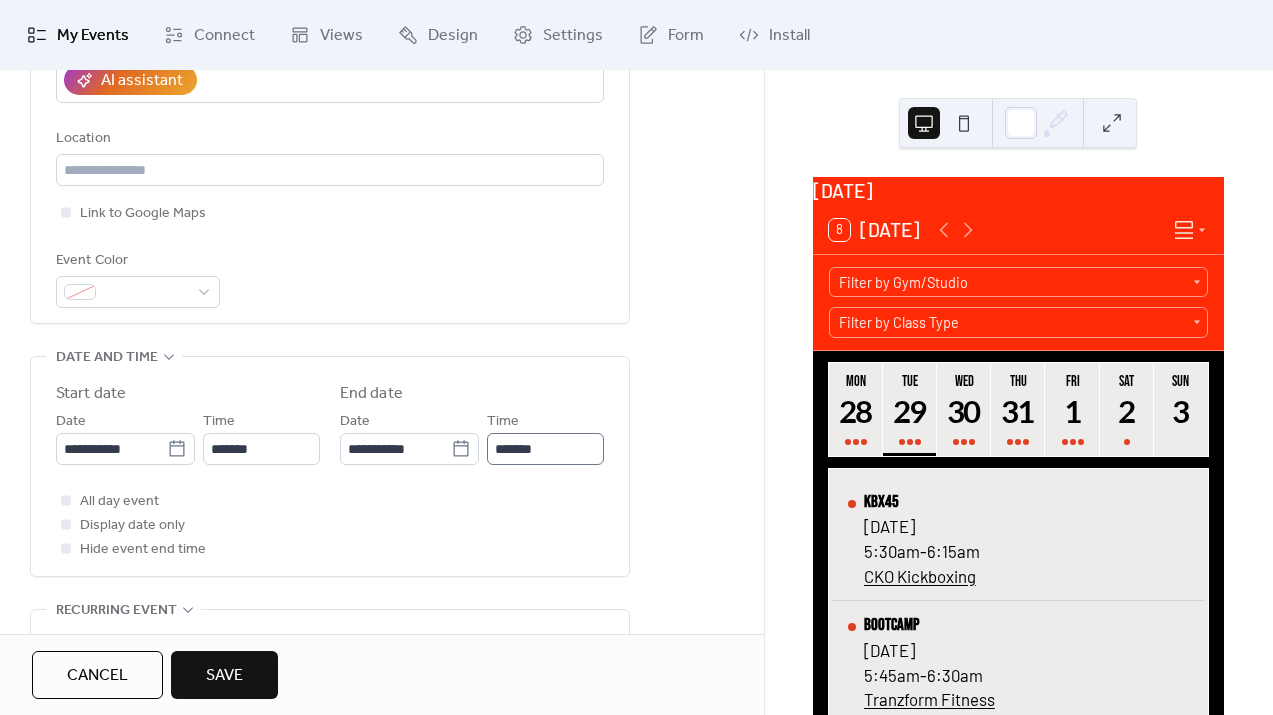 scroll, scrollTop: 423, scrollLeft: 0, axis: vertical 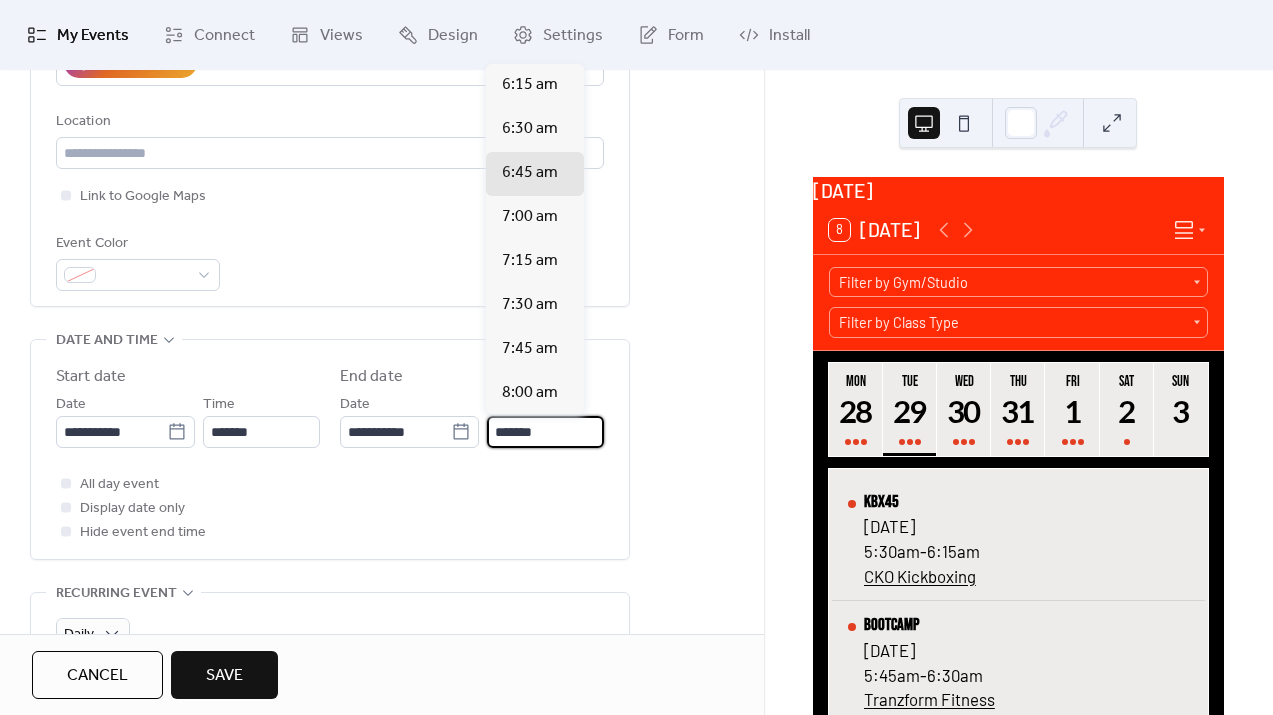 click on "*******" at bounding box center [545, 432] 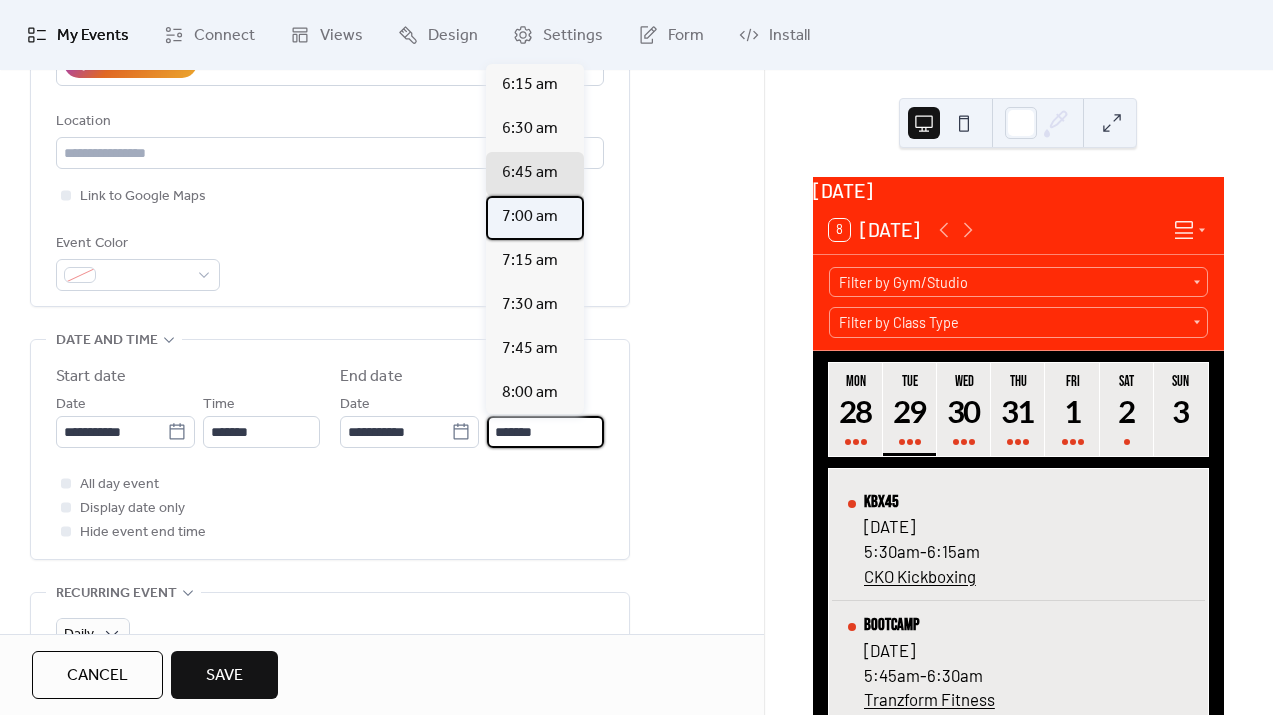 click on "7:00 am" at bounding box center (530, 217) 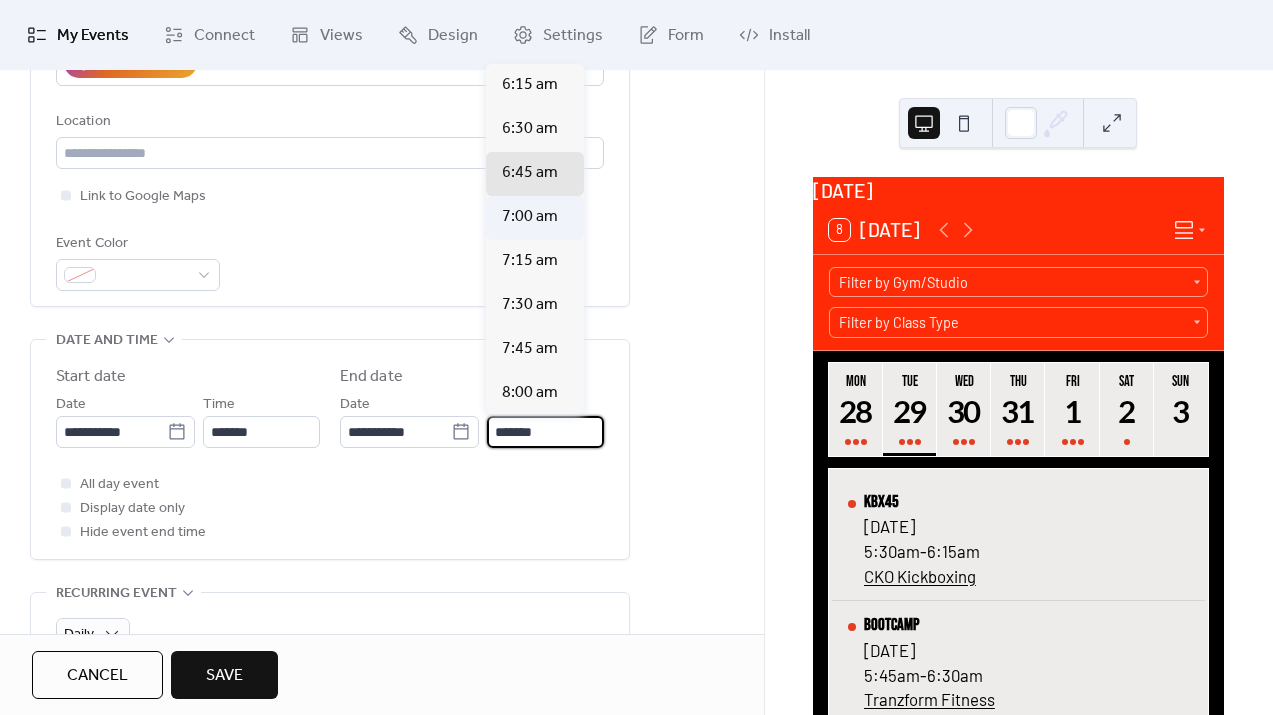 type on "*******" 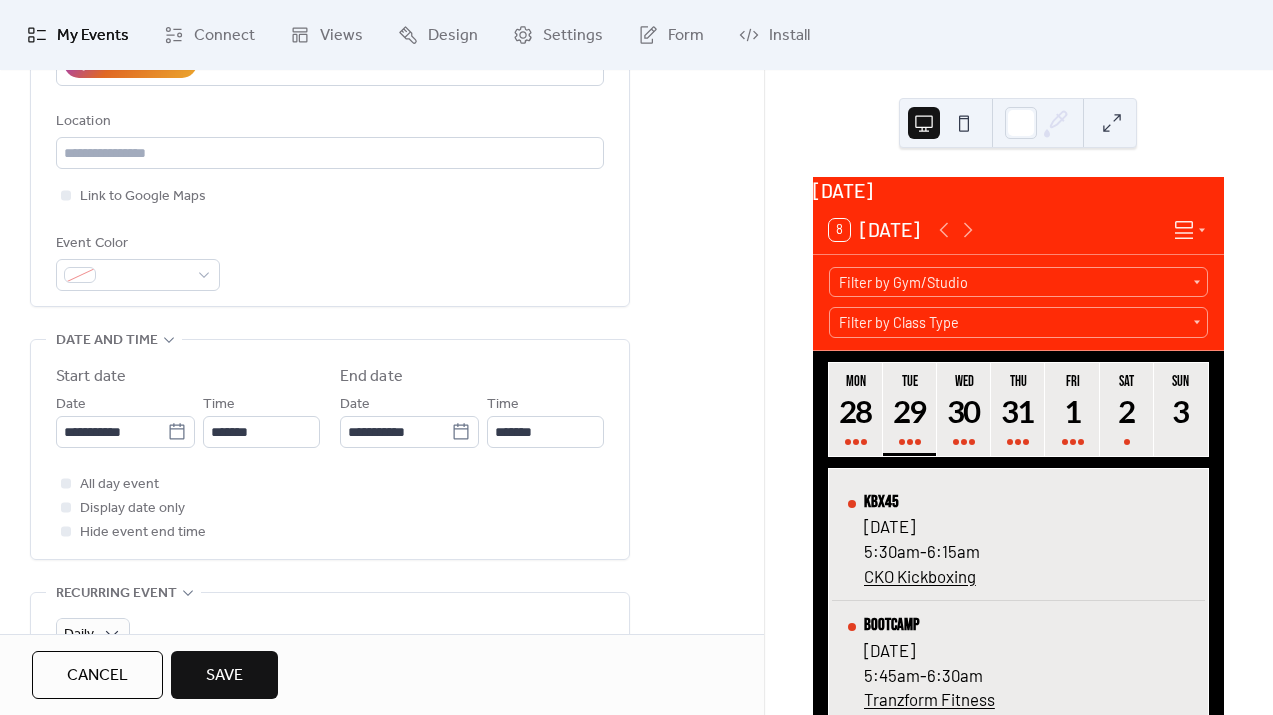 click on "**********" at bounding box center [382, 862] 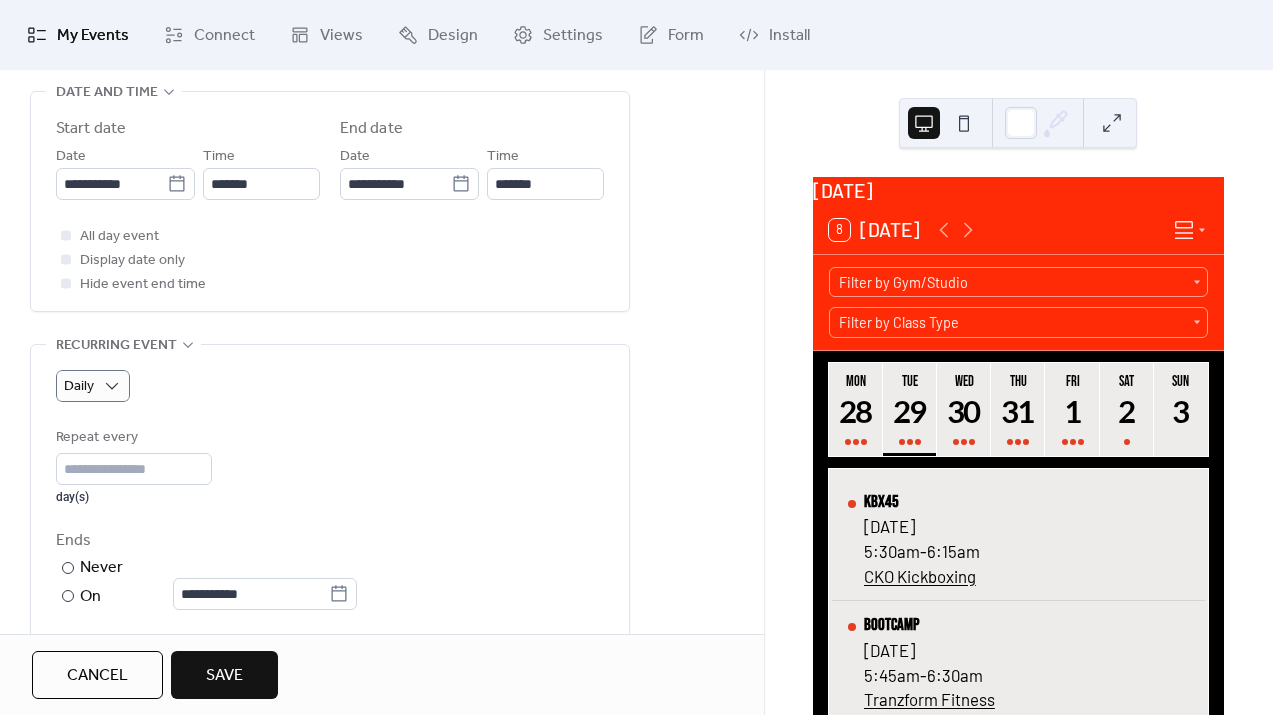 scroll, scrollTop: 686, scrollLeft: 0, axis: vertical 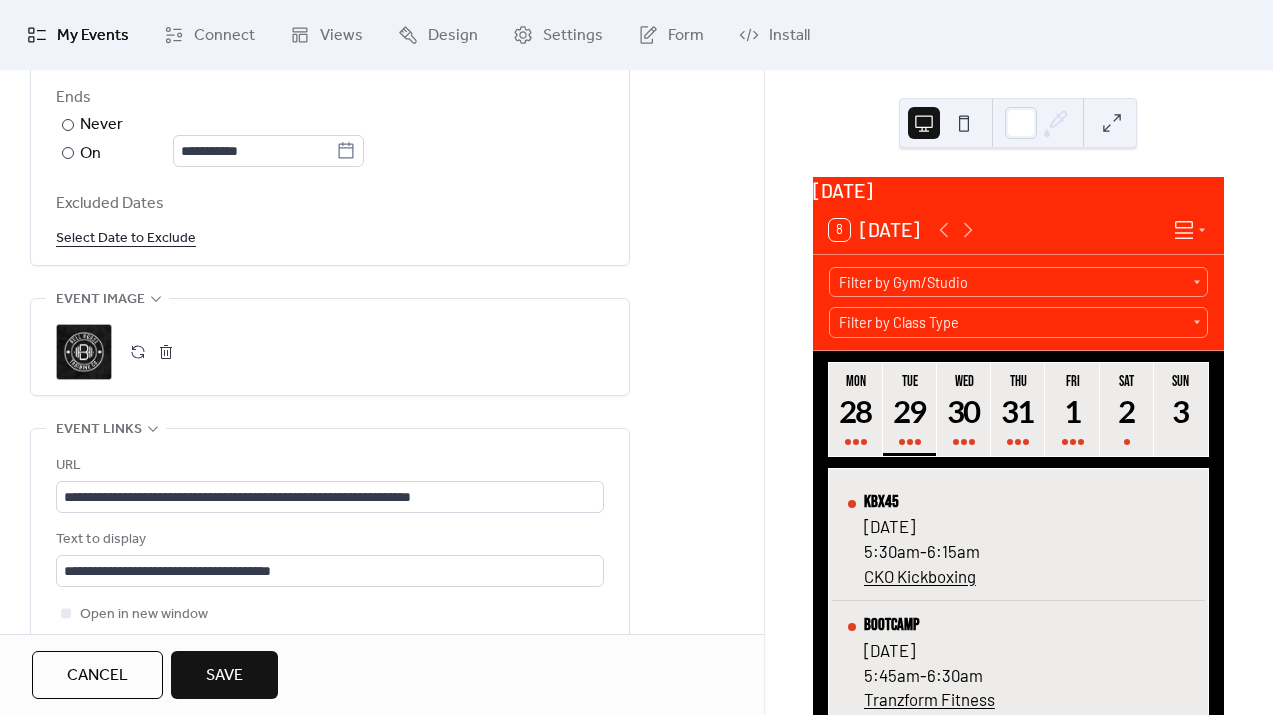 click at bounding box center [138, 352] 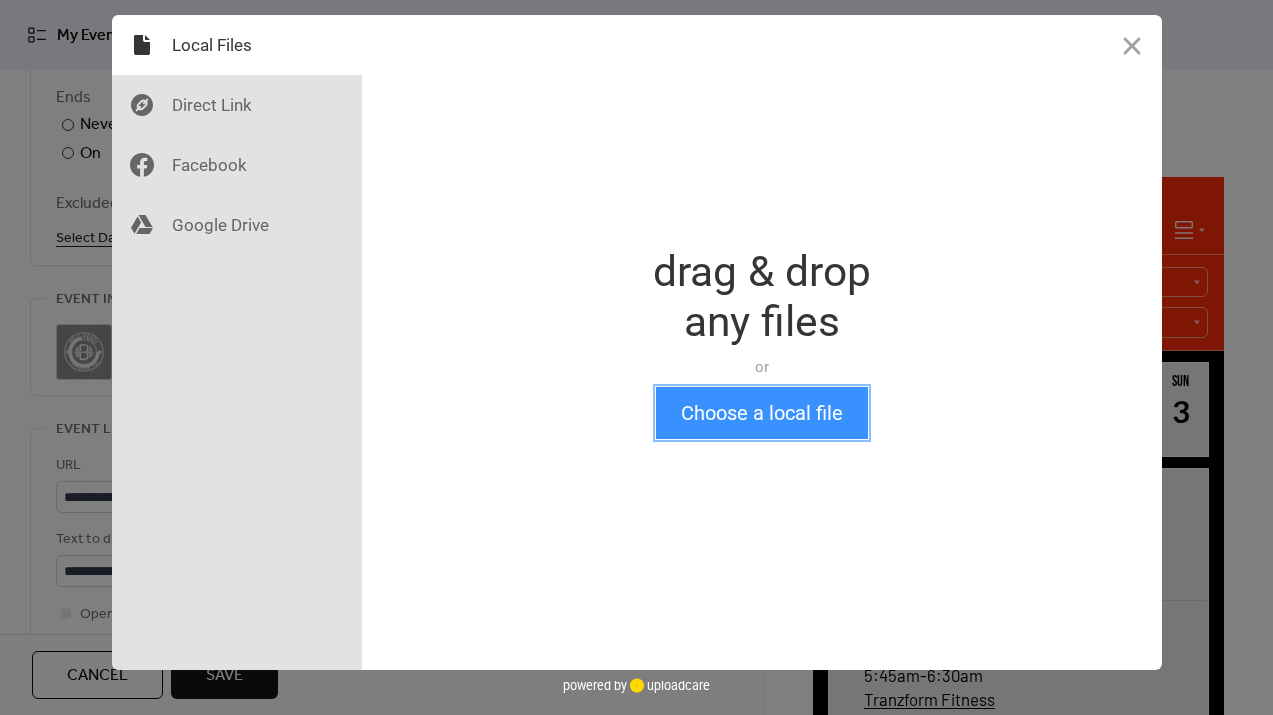 click on "Choose a local file" at bounding box center (762, 413) 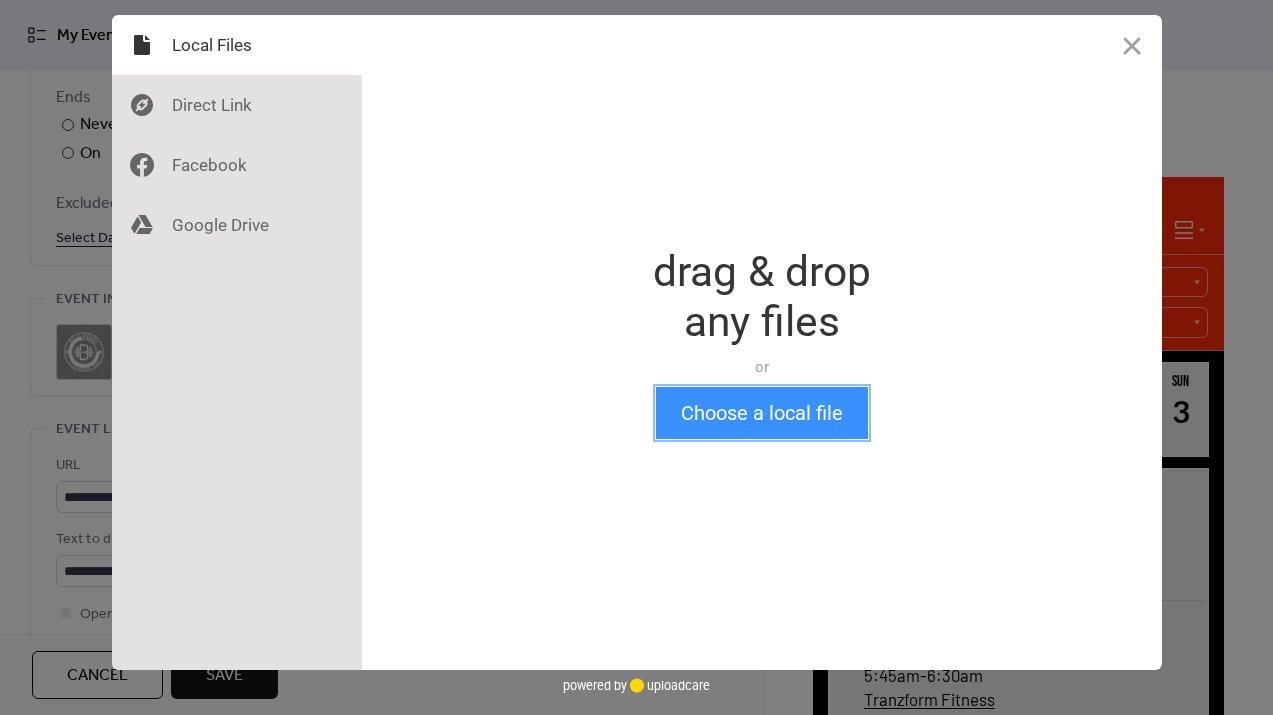 click on "Choose a local file" at bounding box center [762, 413] 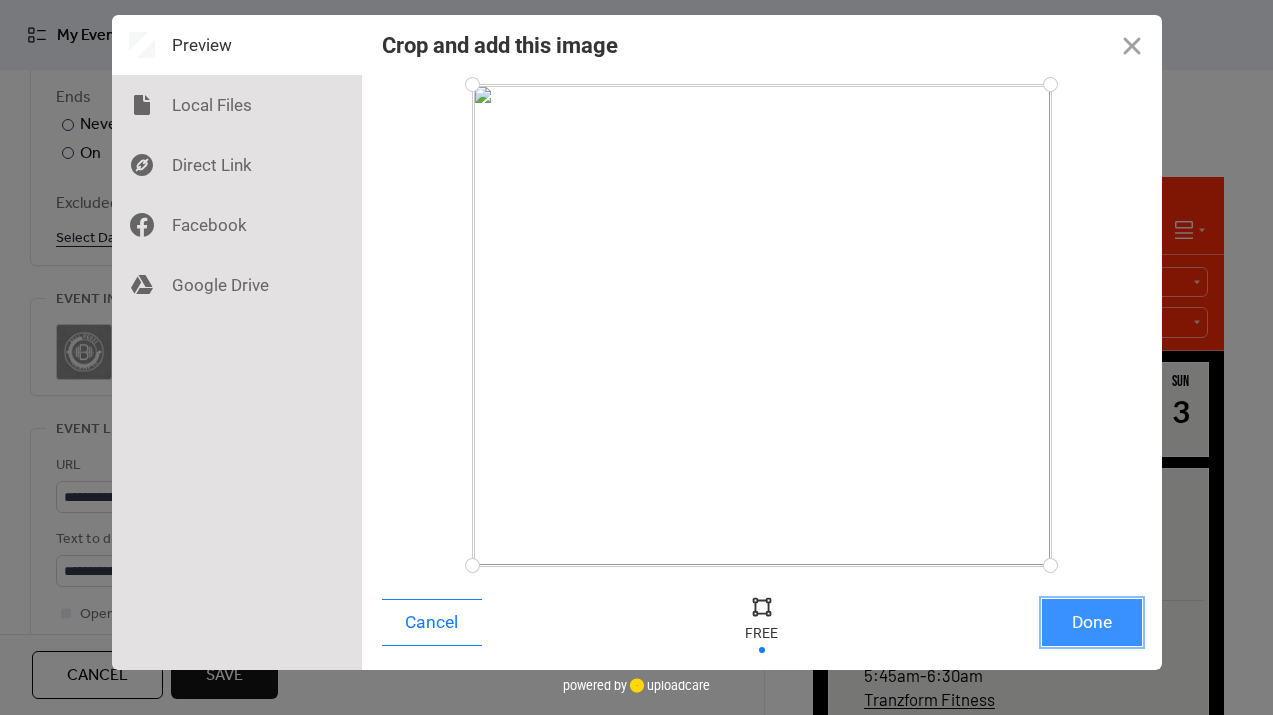 click on "Done" at bounding box center [1092, 622] 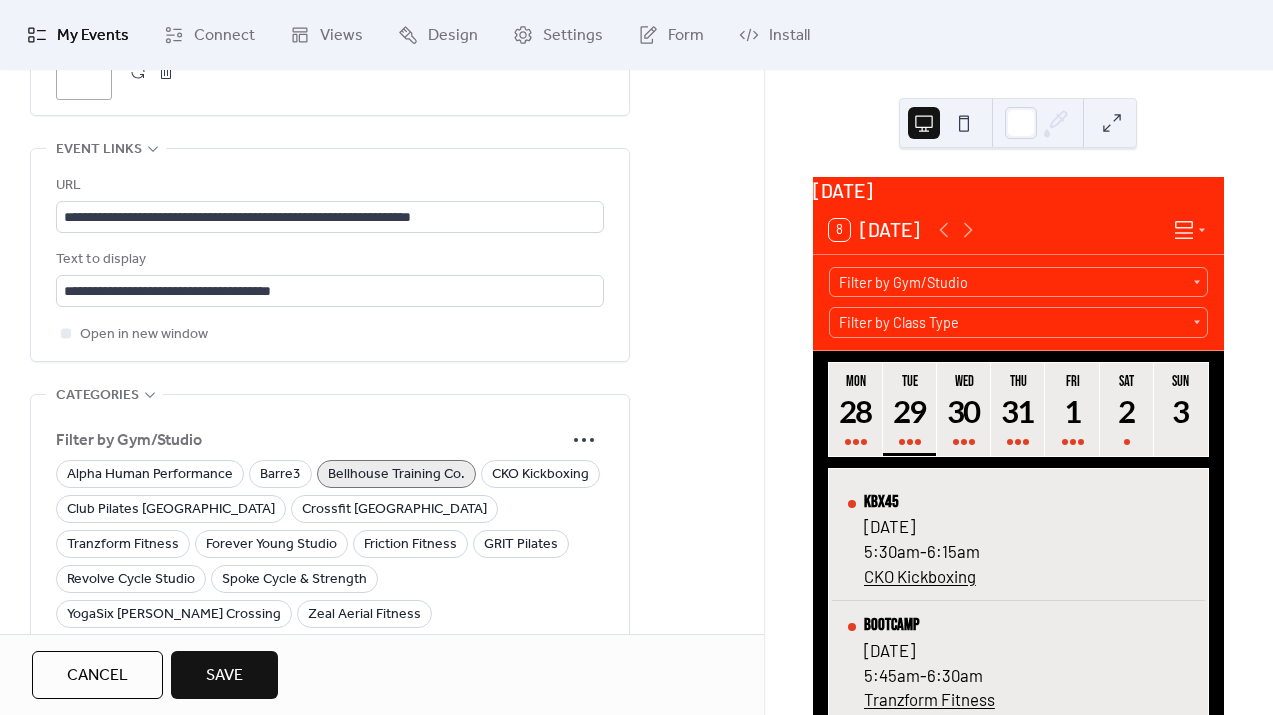 scroll, scrollTop: 1481, scrollLeft: 0, axis: vertical 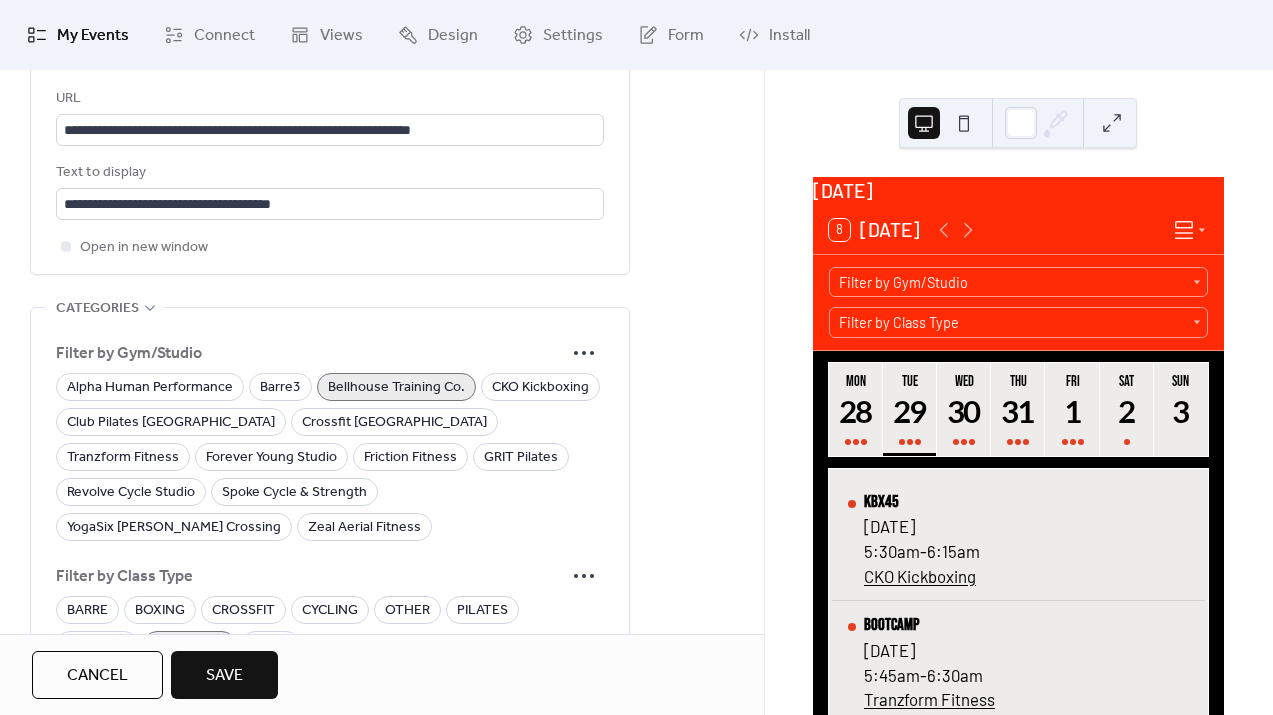 click on "Bellhouse Training Co." at bounding box center (396, 388) 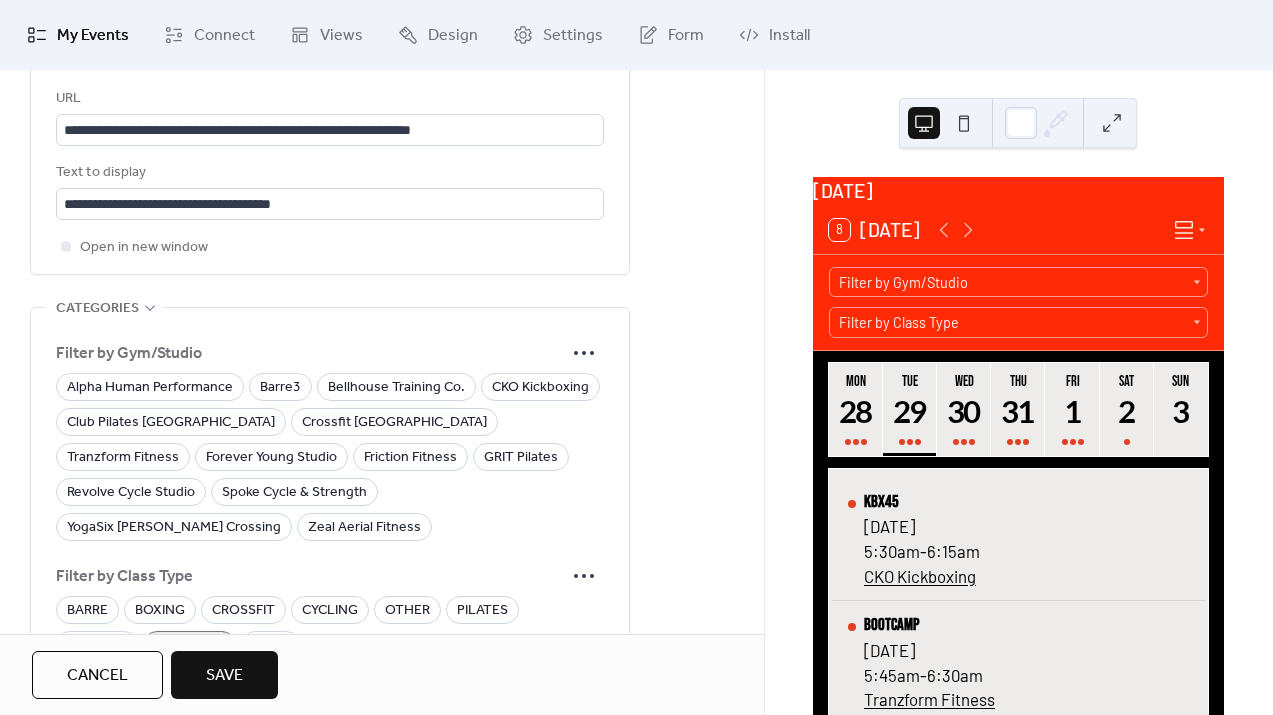 click on "STRENGTH" at bounding box center (189, 646) 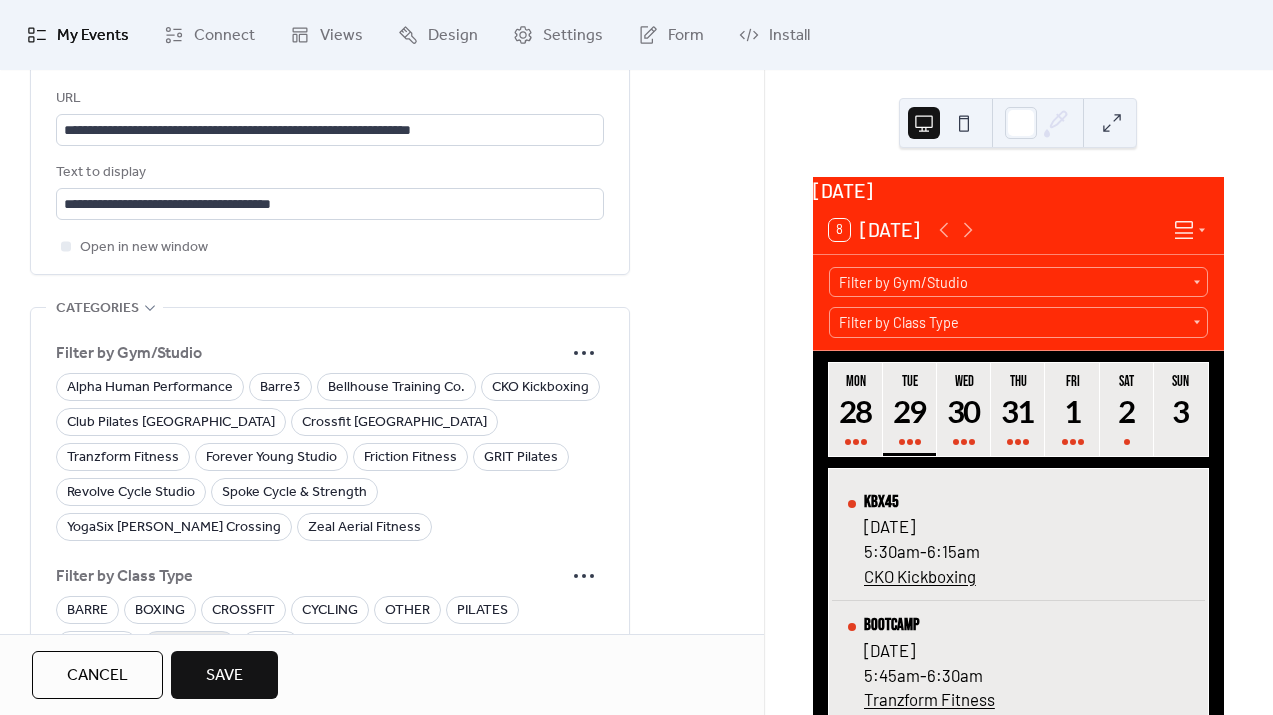click on "STRENGTH" at bounding box center [189, 646] 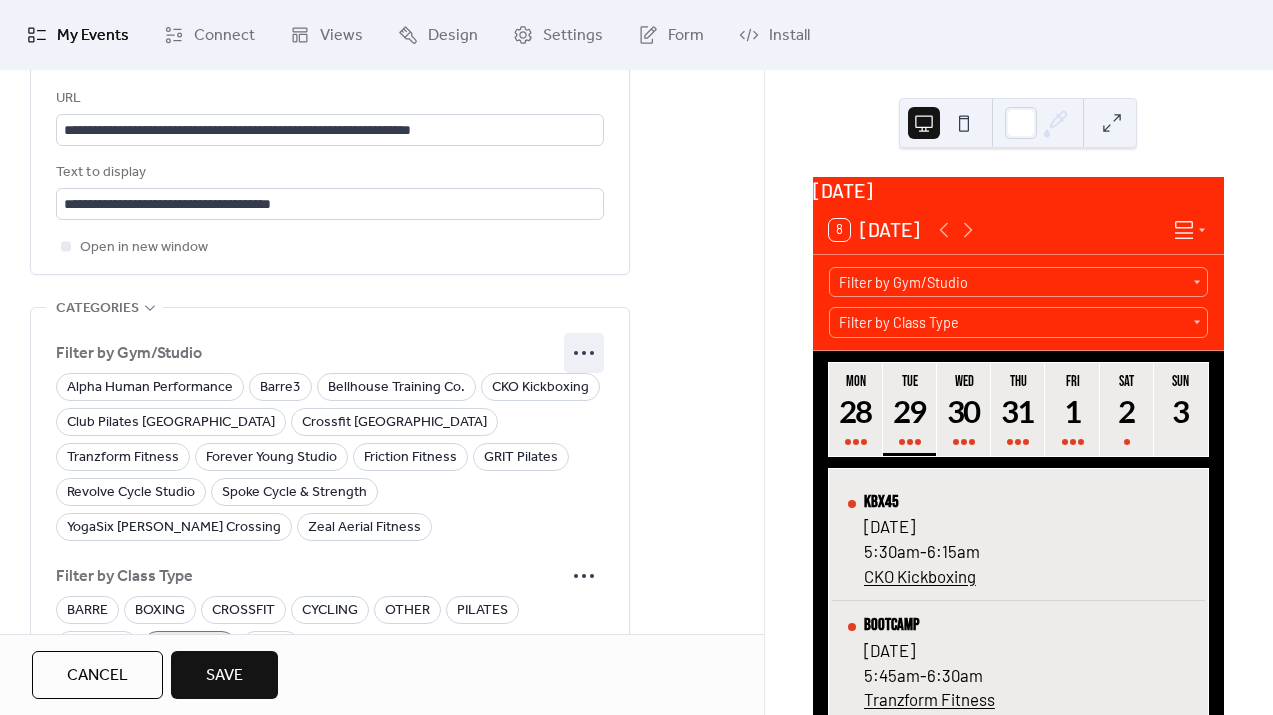 click 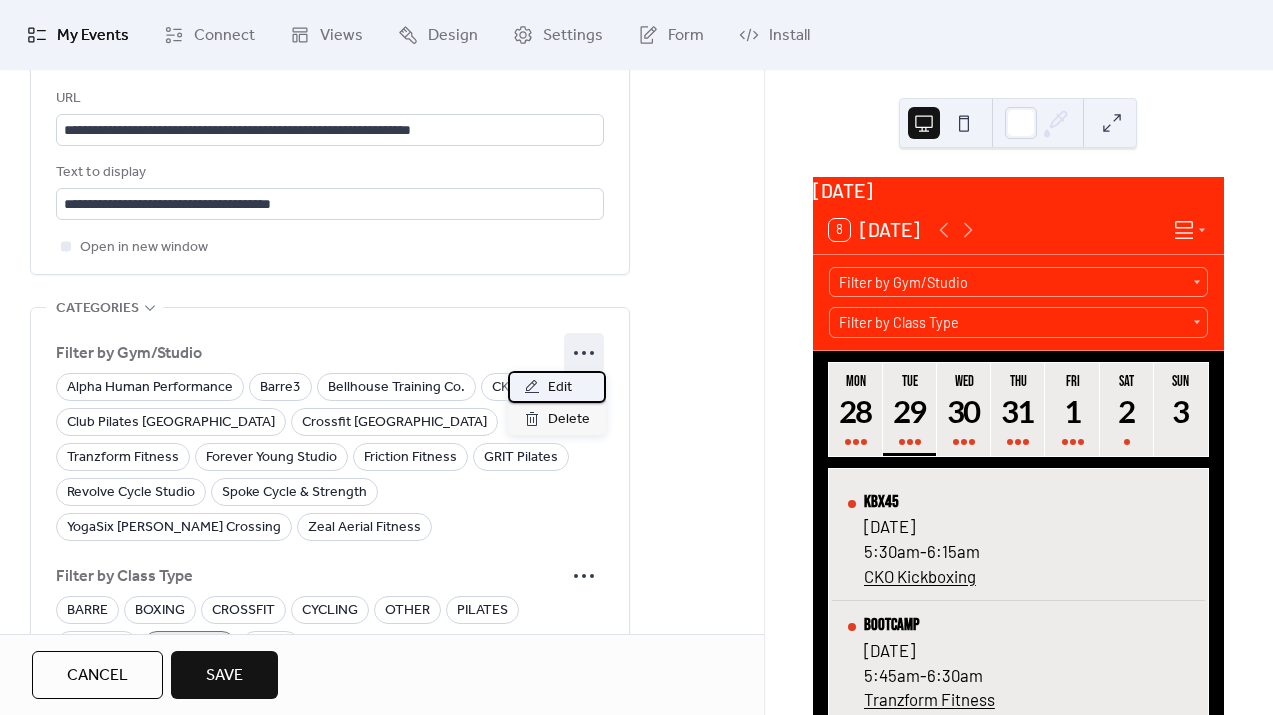 click on "Edit" at bounding box center [560, 388] 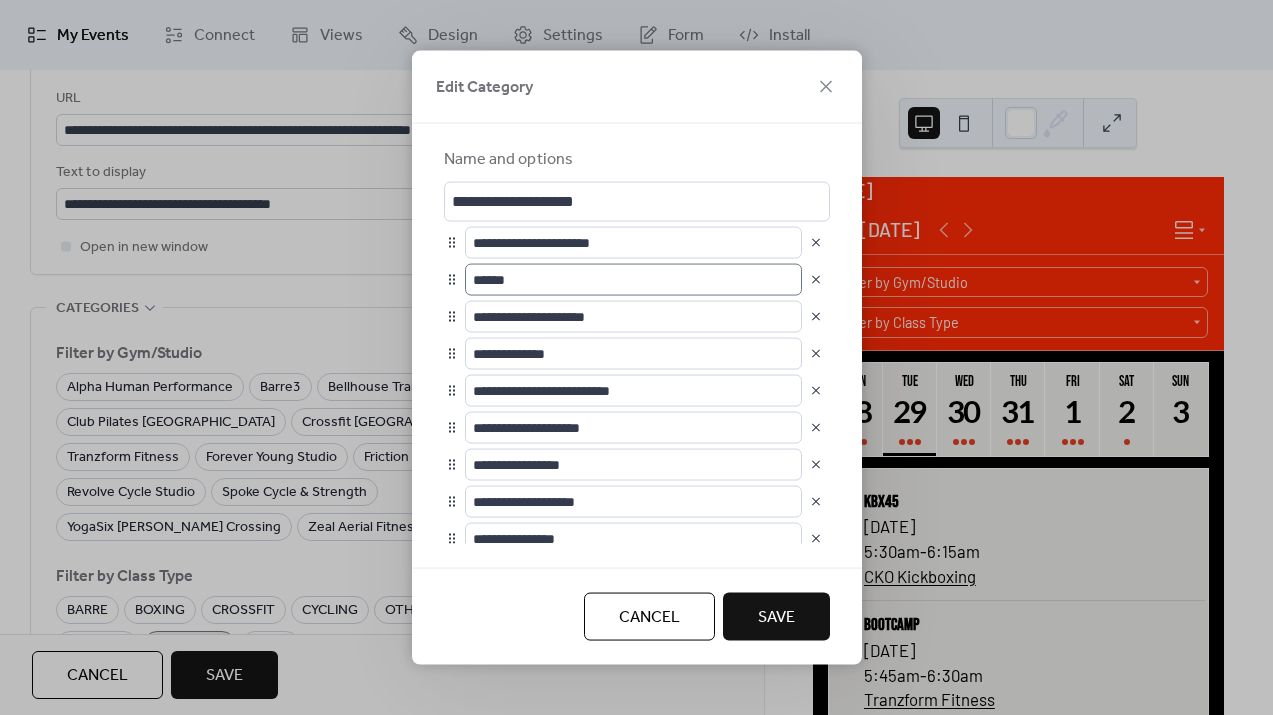 scroll, scrollTop: 1, scrollLeft: 0, axis: vertical 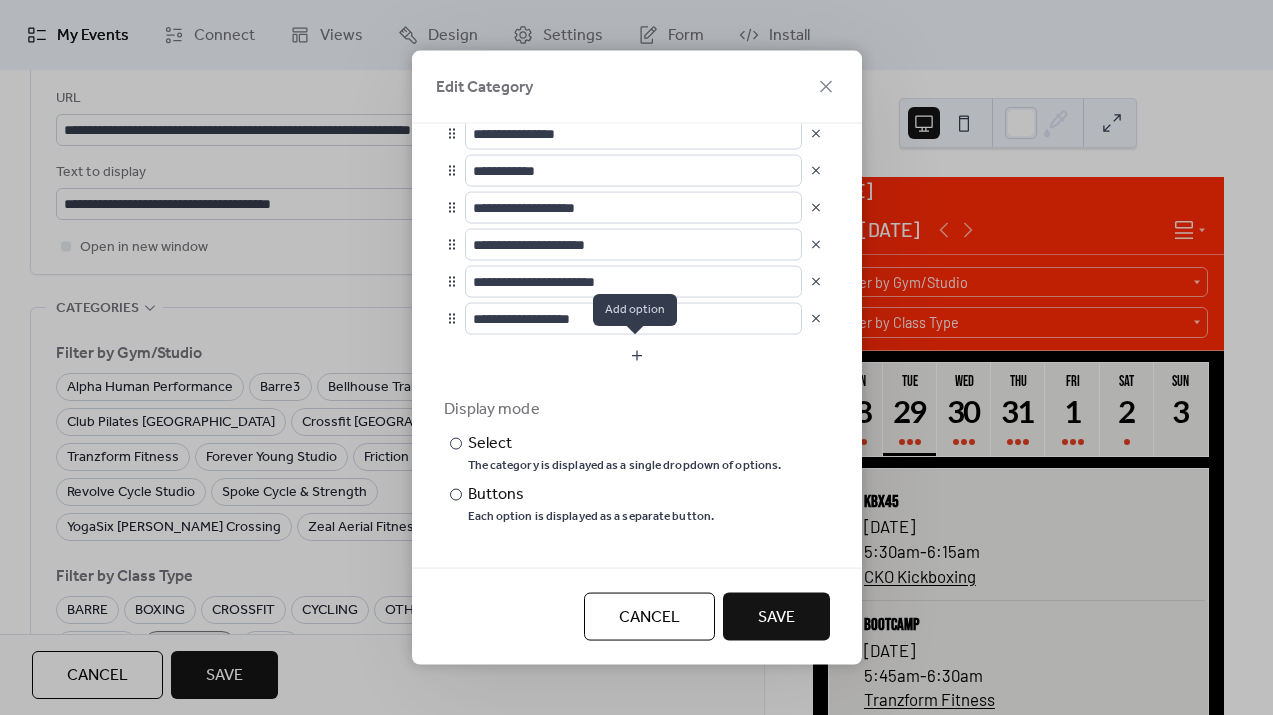 click at bounding box center (637, 356) 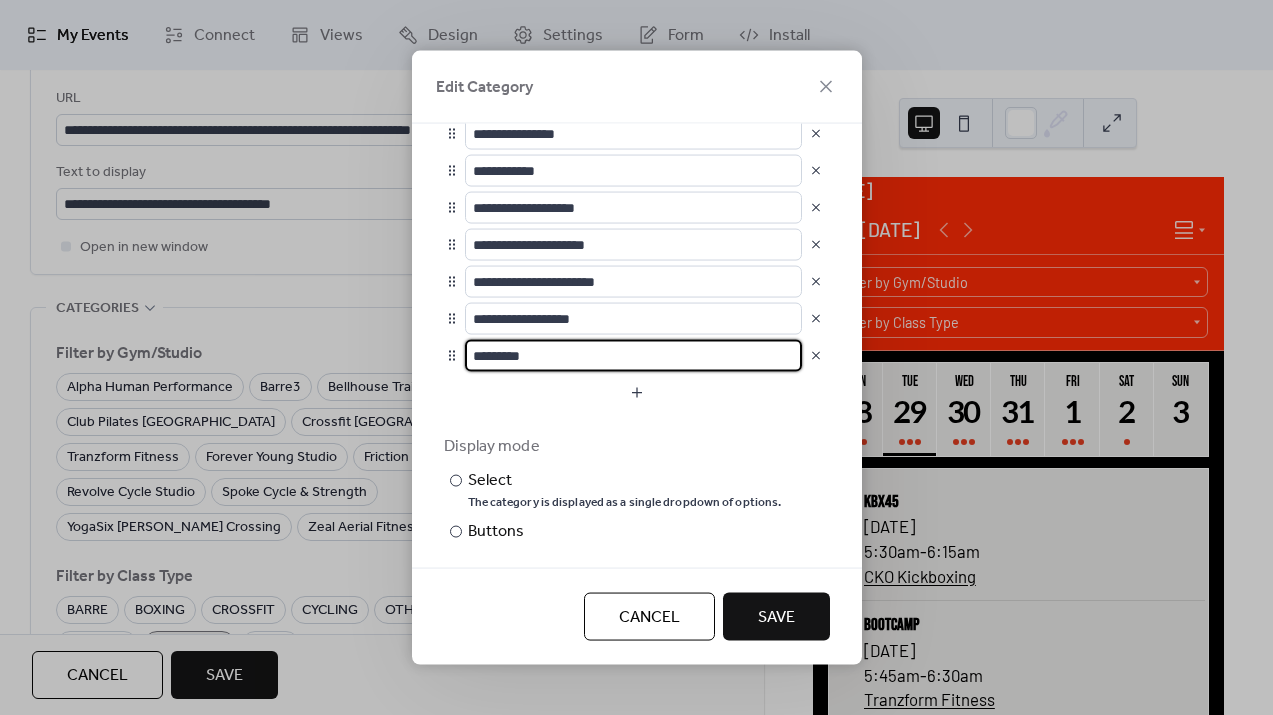 click on "*********" at bounding box center (633, 356) 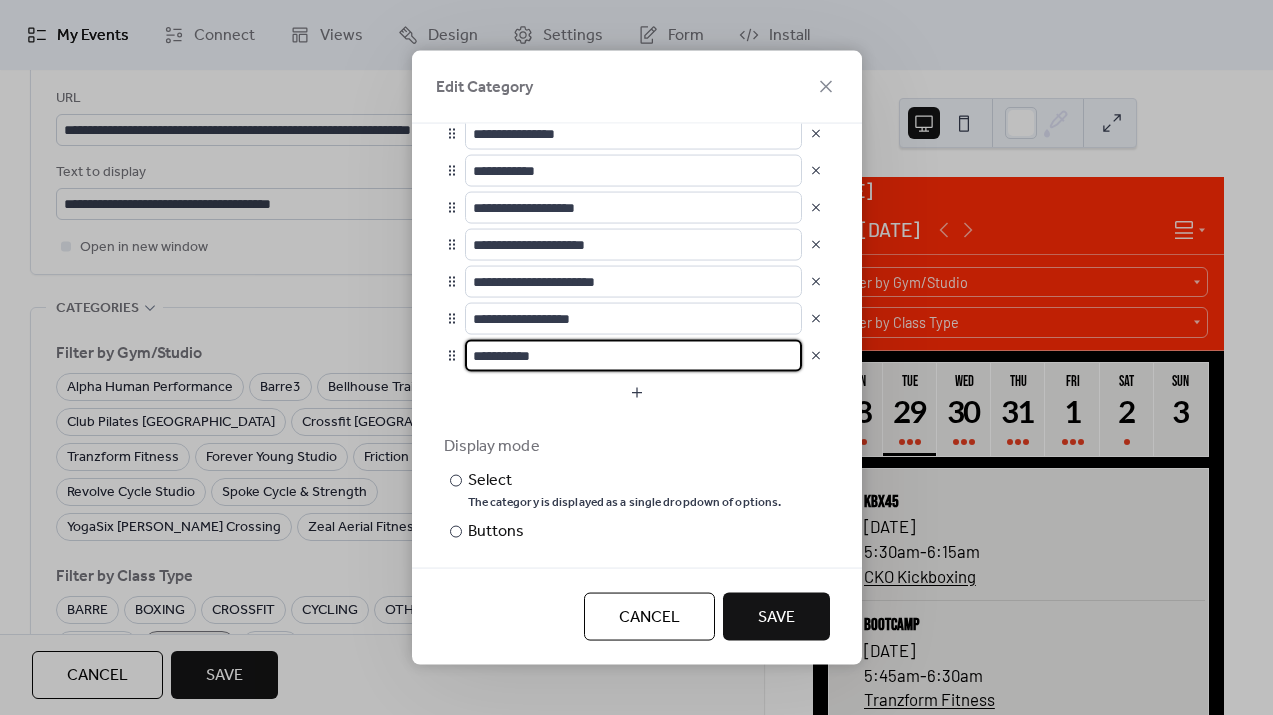 type on "**********" 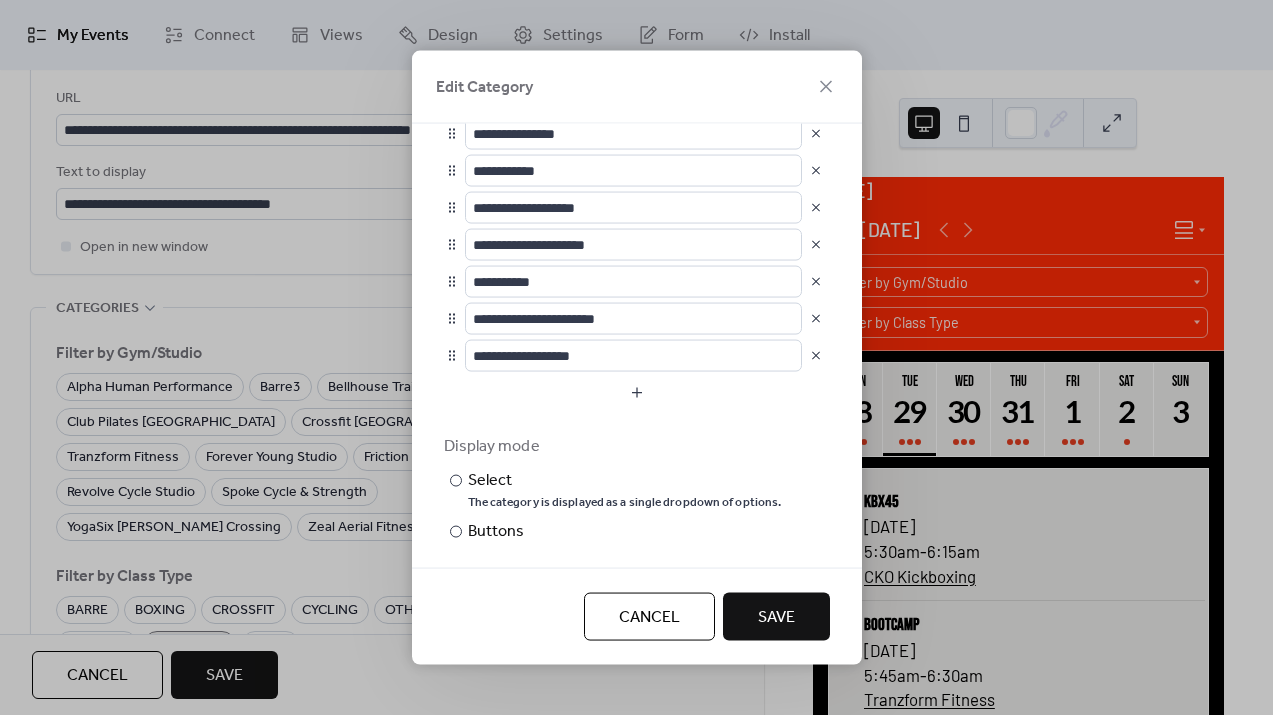 click on "Save" at bounding box center (776, 618) 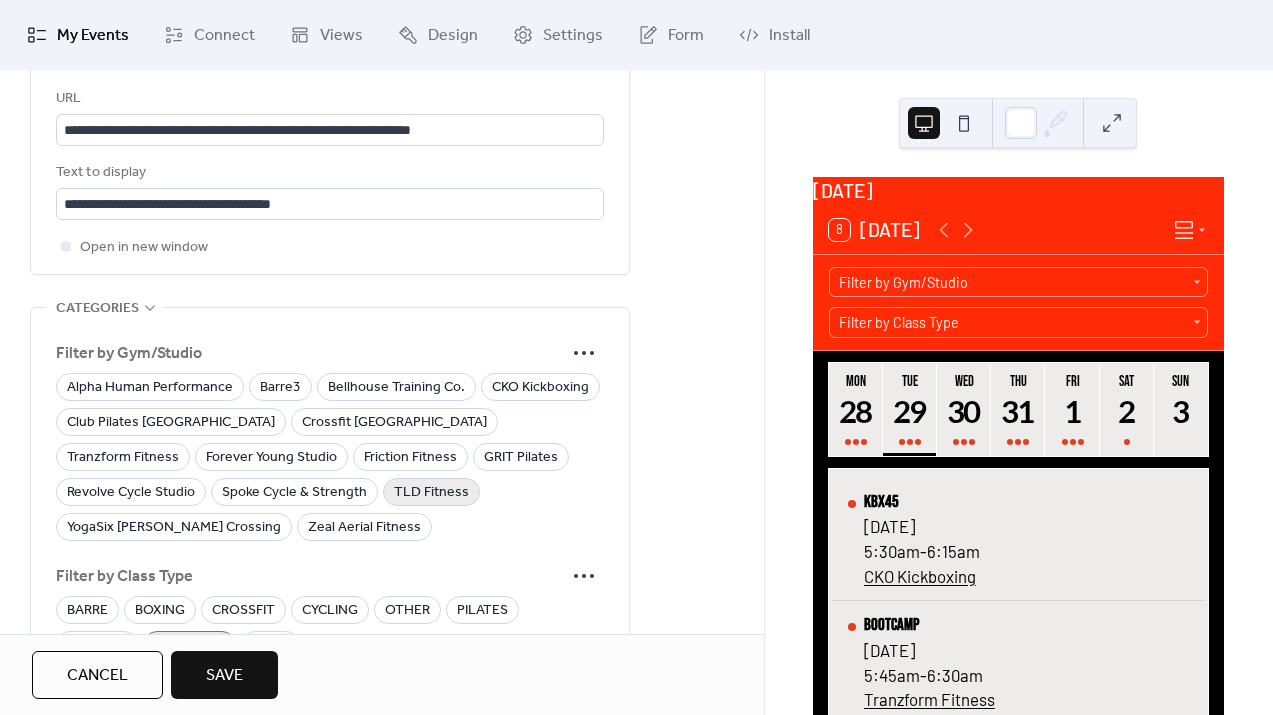 click on "TLD Fitness" at bounding box center [431, 493] 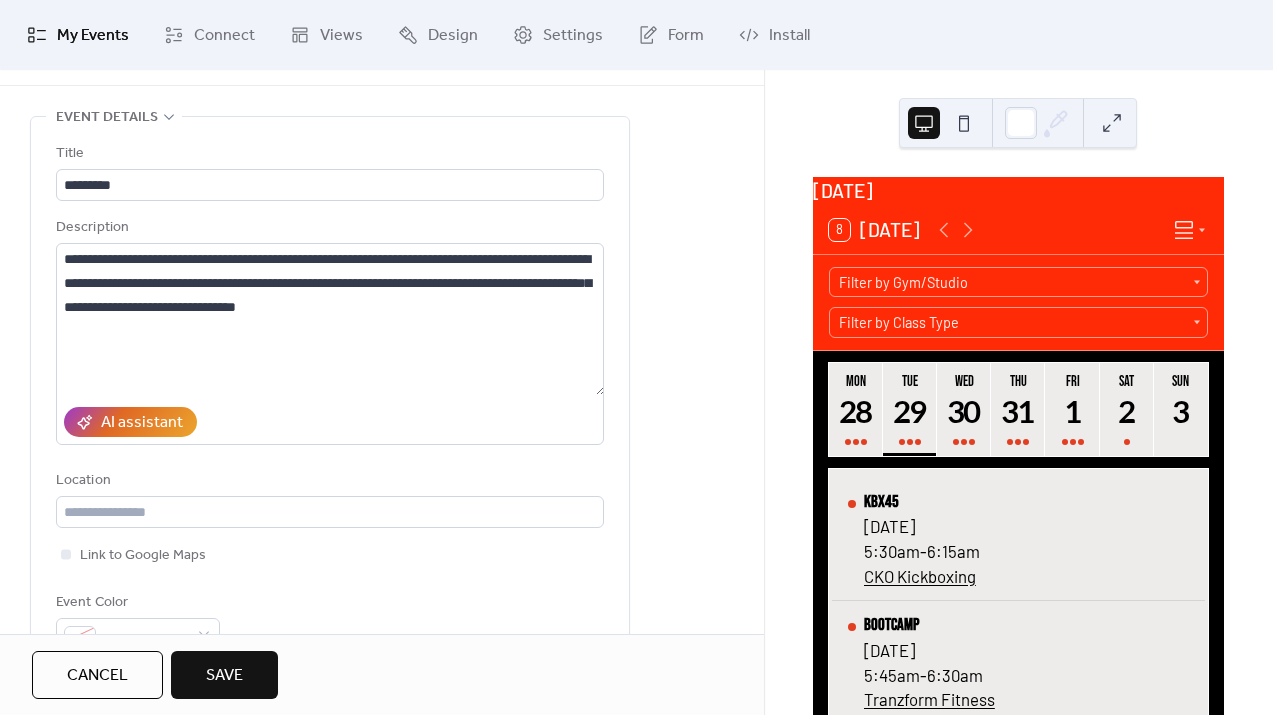 scroll, scrollTop: 0, scrollLeft: 0, axis: both 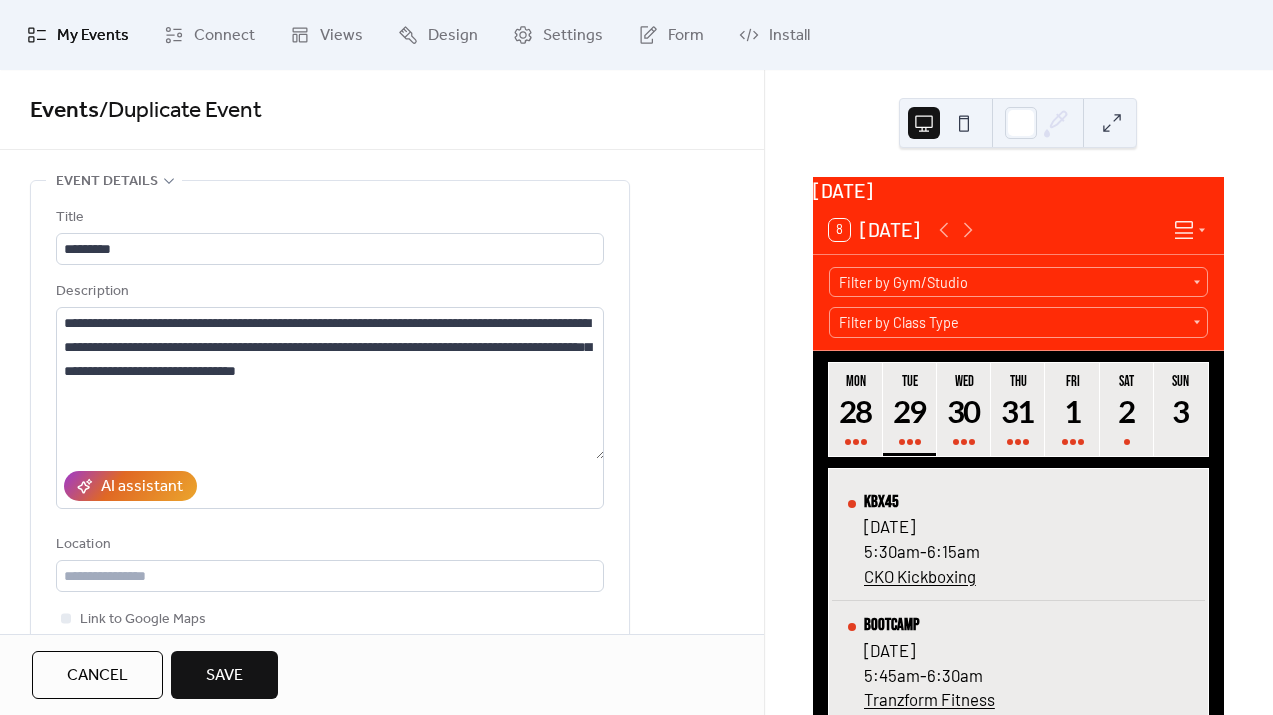 click on "Save" at bounding box center [224, 676] 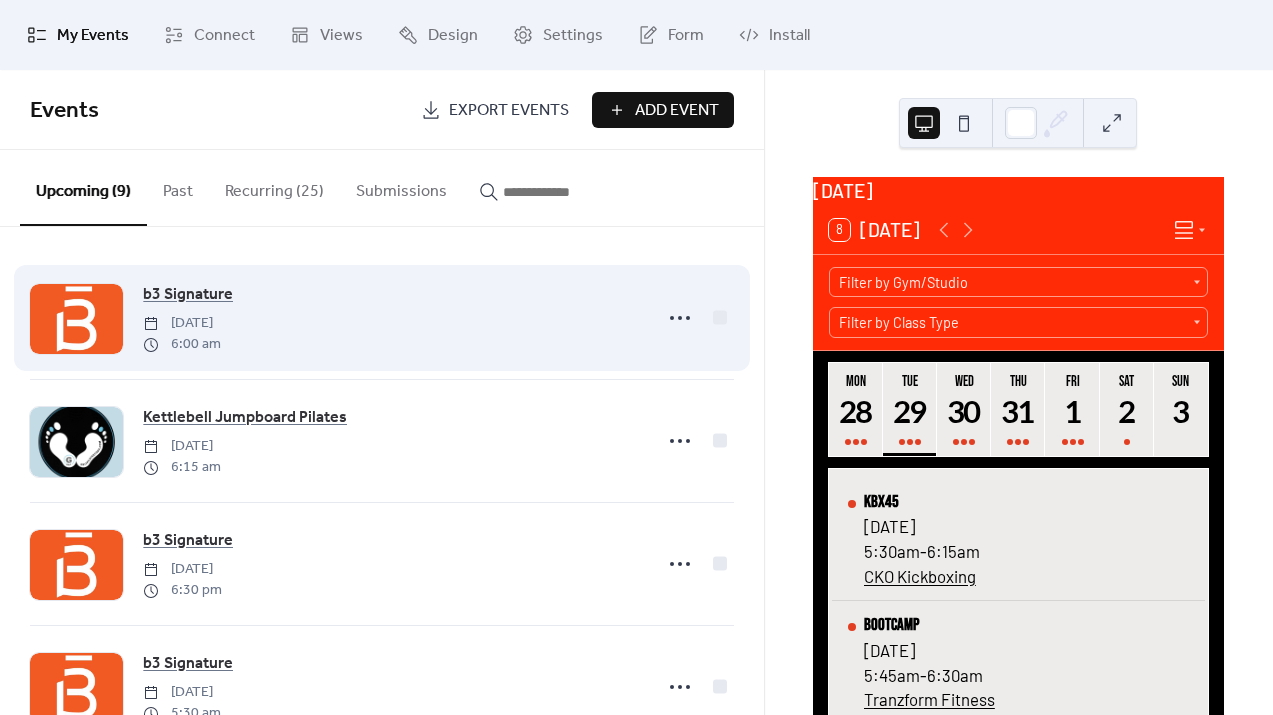 scroll, scrollTop: 675, scrollLeft: 0, axis: vertical 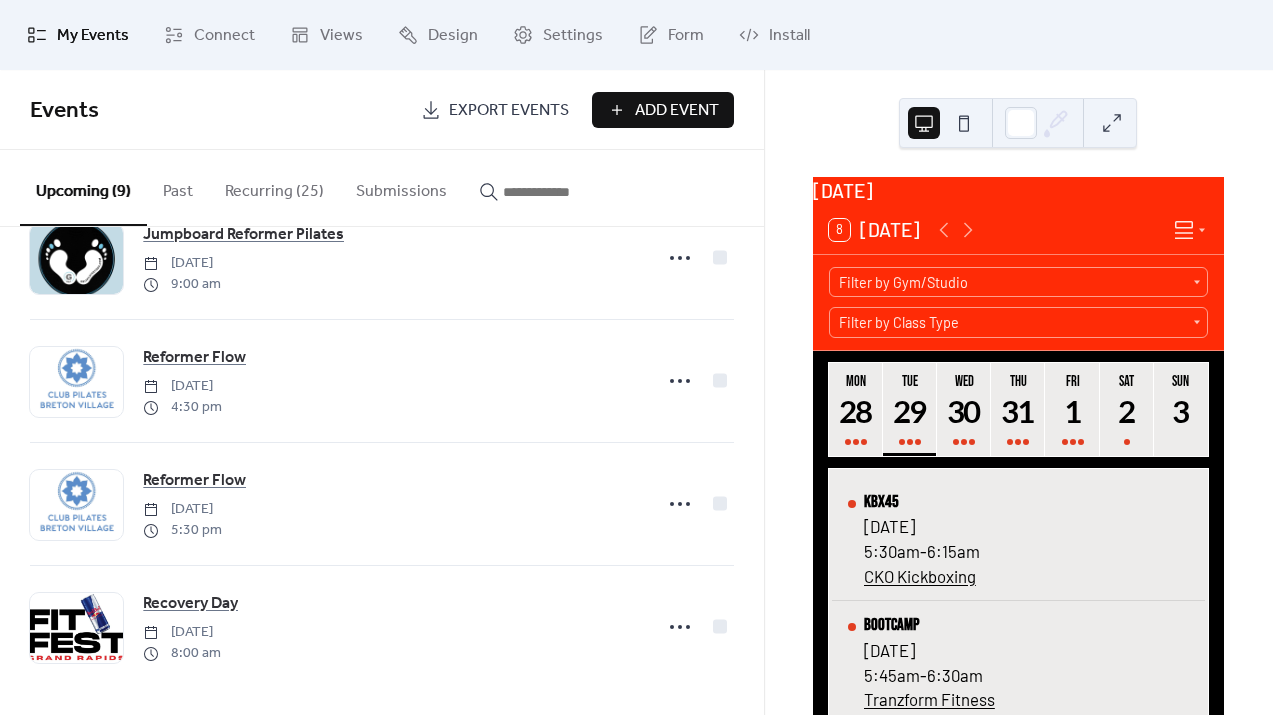 click on "Recurring  (25)" at bounding box center (274, 187) 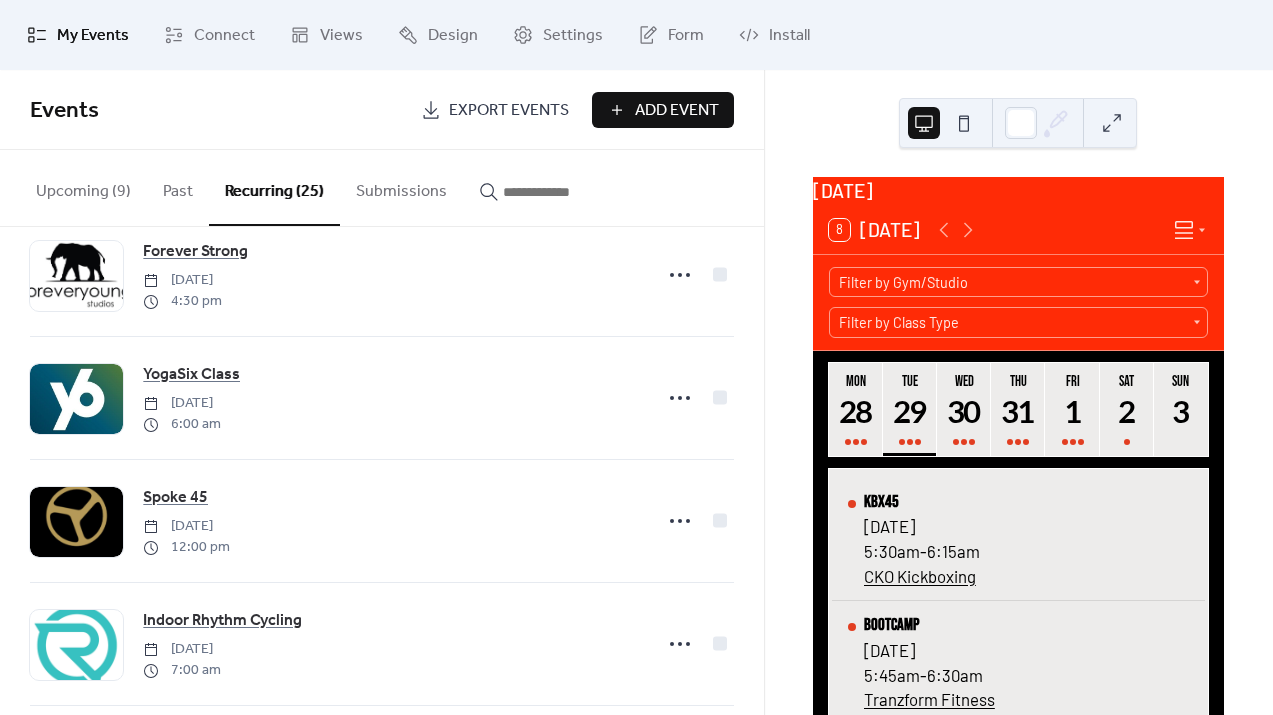 scroll, scrollTop: 2639, scrollLeft: 0, axis: vertical 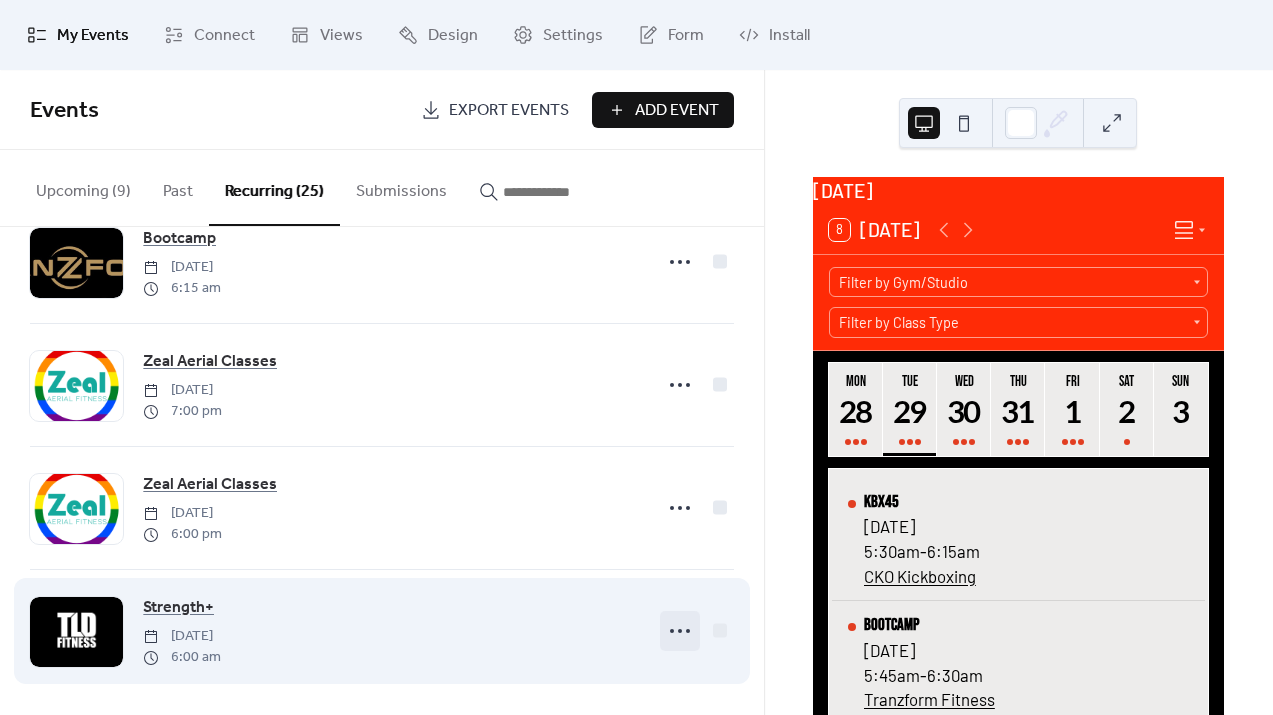 click 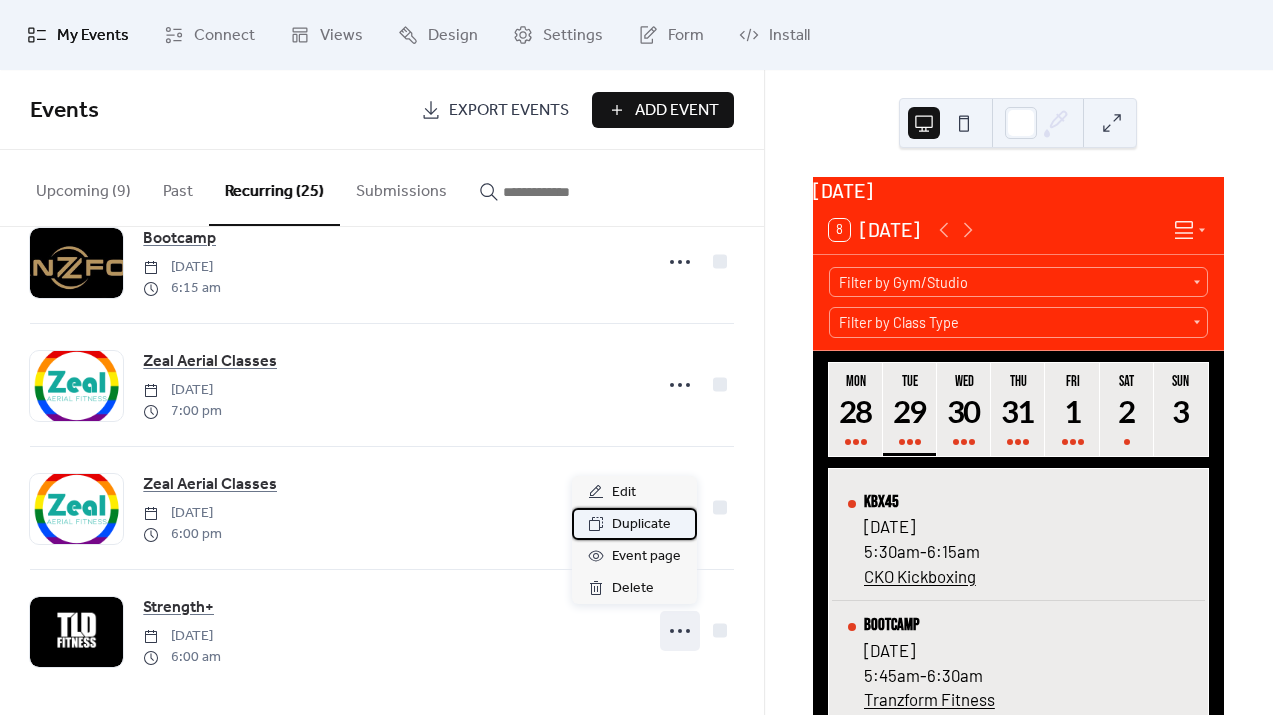 click on "Duplicate" at bounding box center [641, 525] 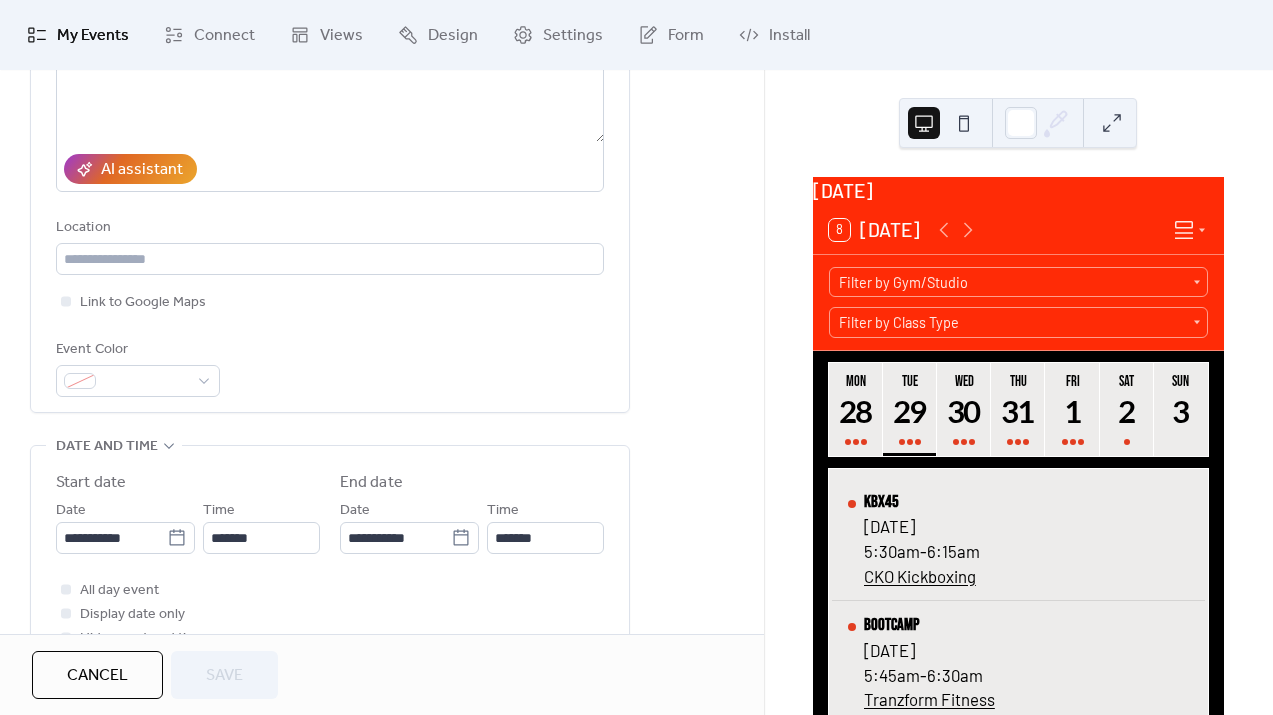 scroll, scrollTop: 324, scrollLeft: 0, axis: vertical 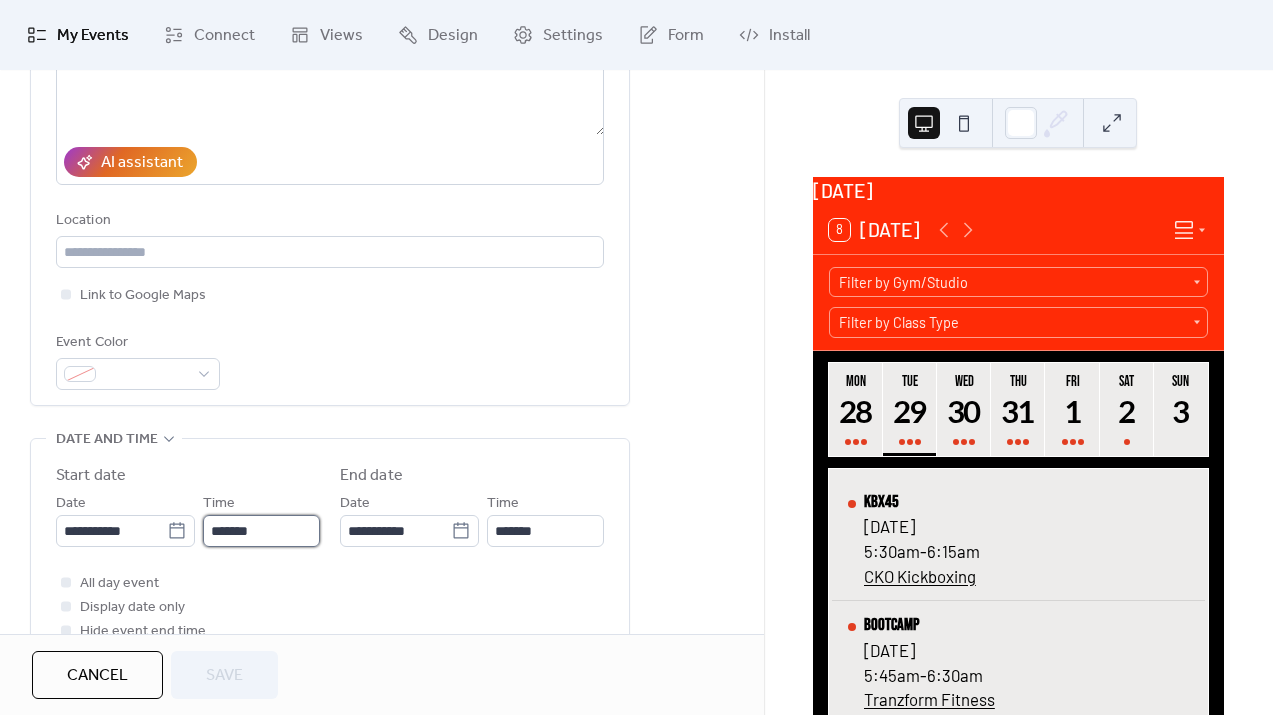 click on "*******" at bounding box center (261, 531) 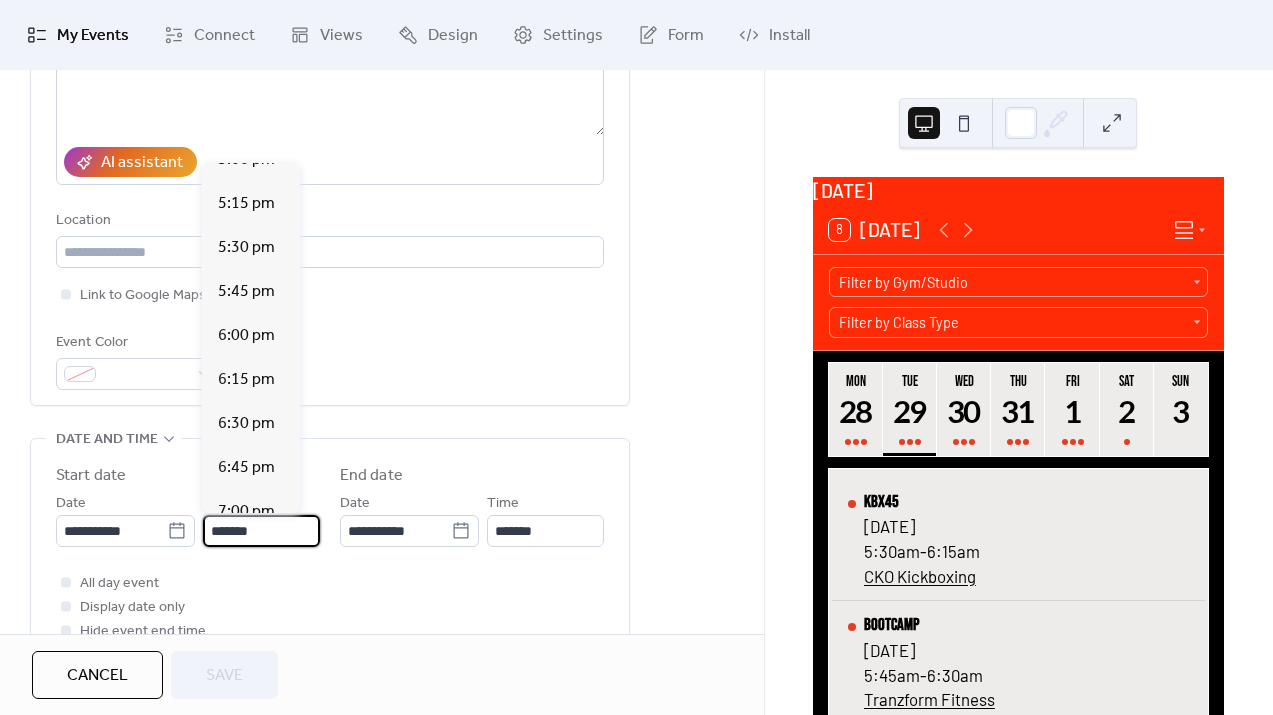 scroll, scrollTop: 2971, scrollLeft: 0, axis: vertical 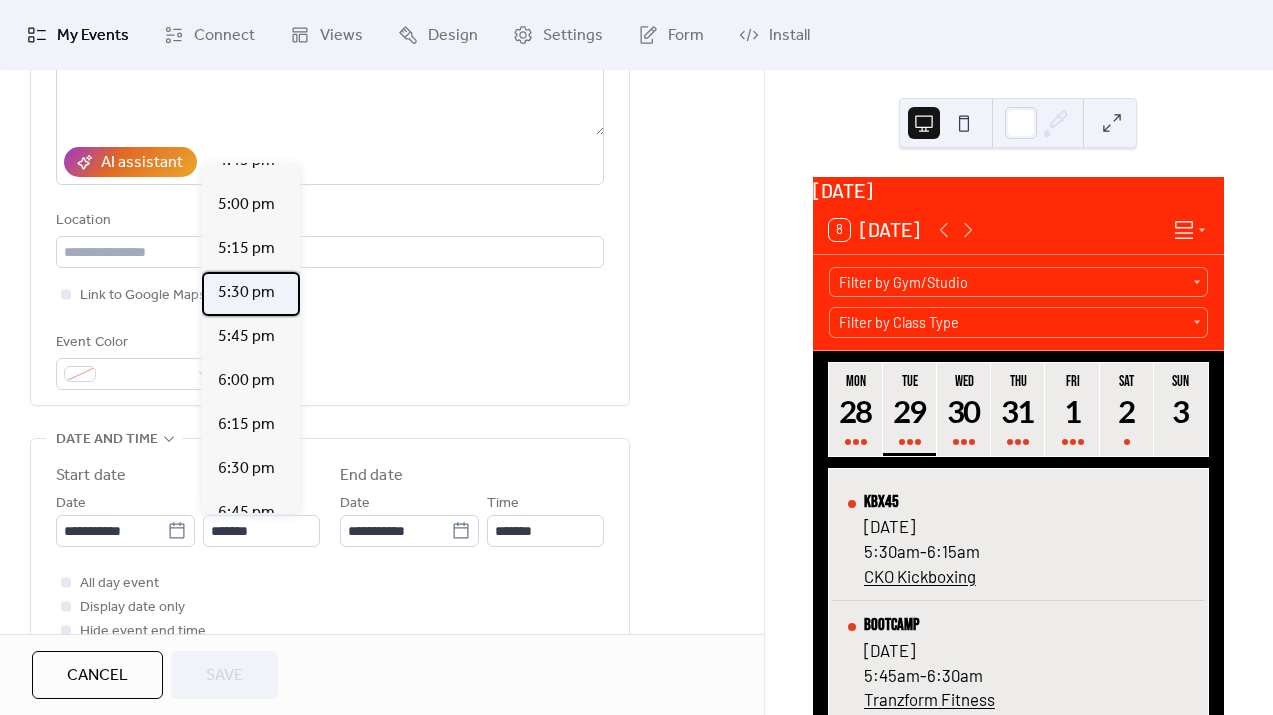 click on "5:30 pm" at bounding box center [246, 293] 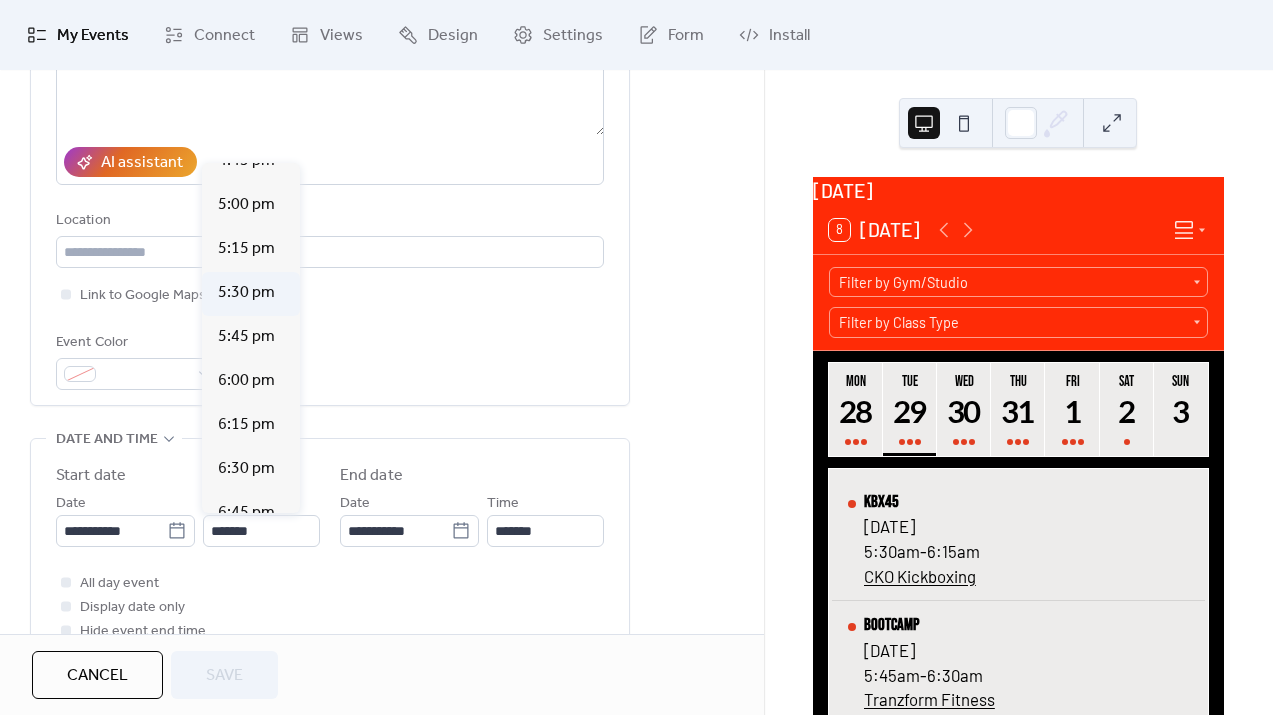 type on "*******" 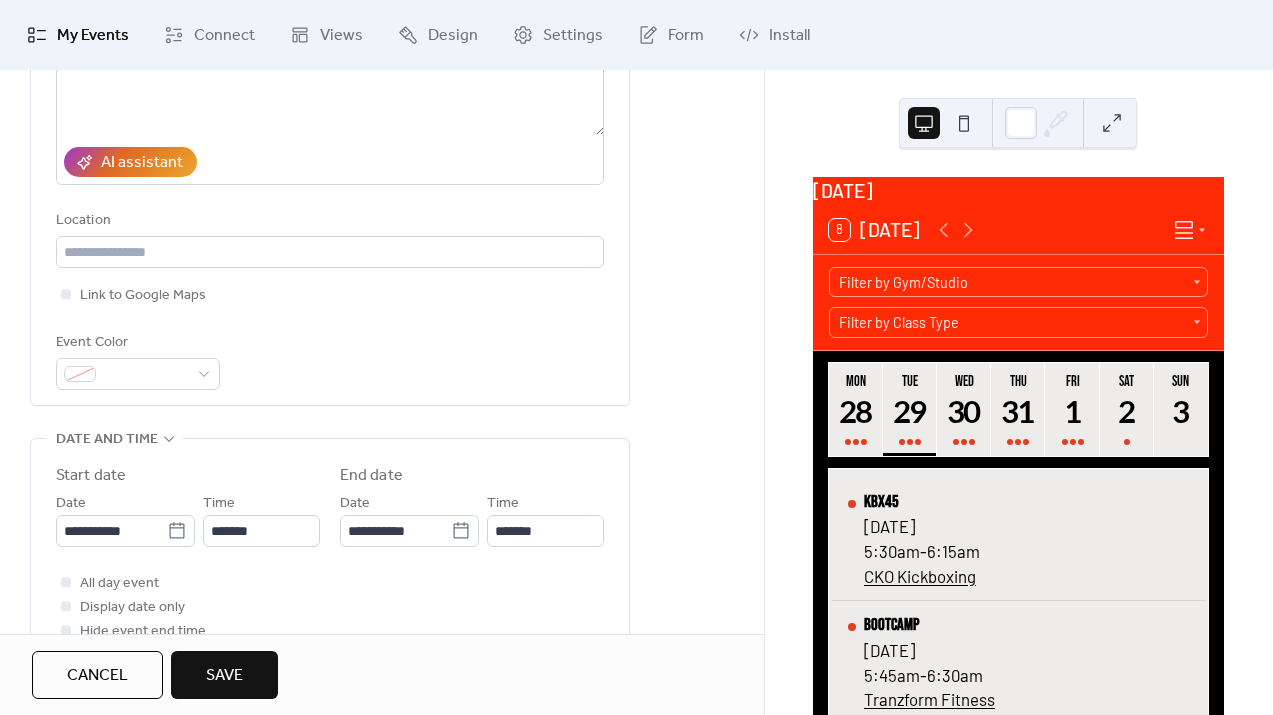 click on "**********" at bounding box center [382, 961] 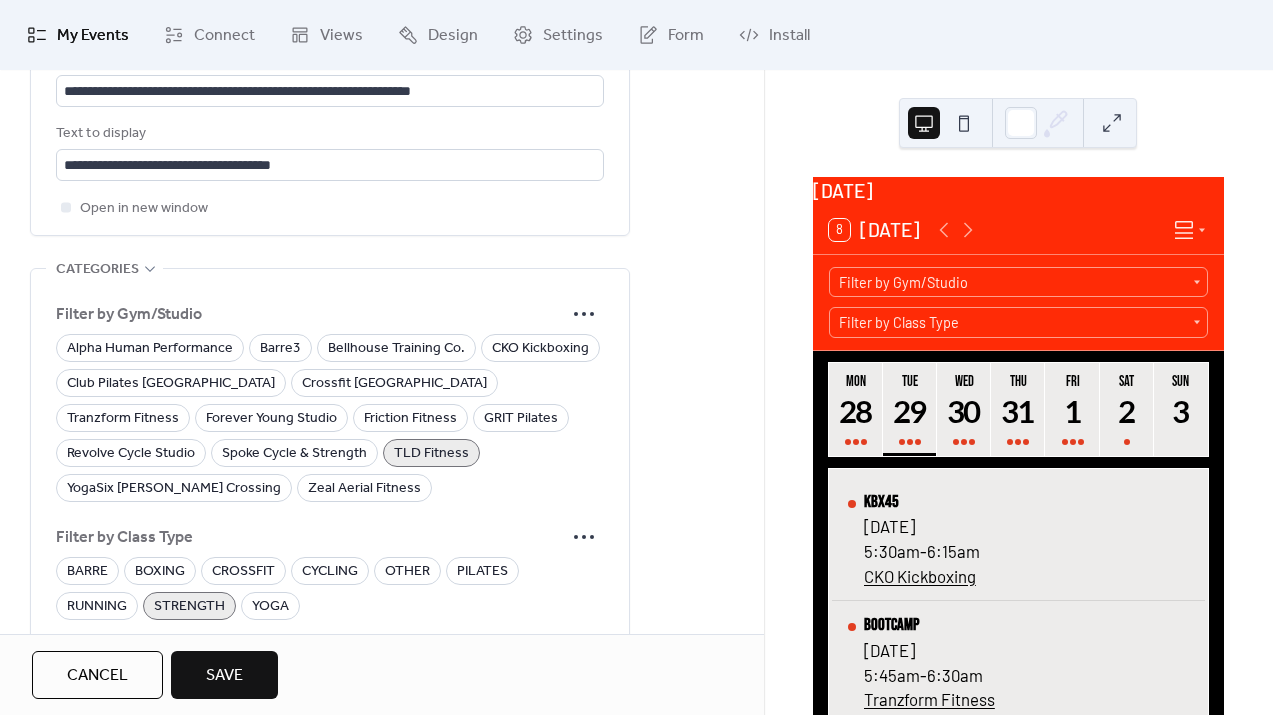 scroll, scrollTop: 1522, scrollLeft: 0, axis: vertical 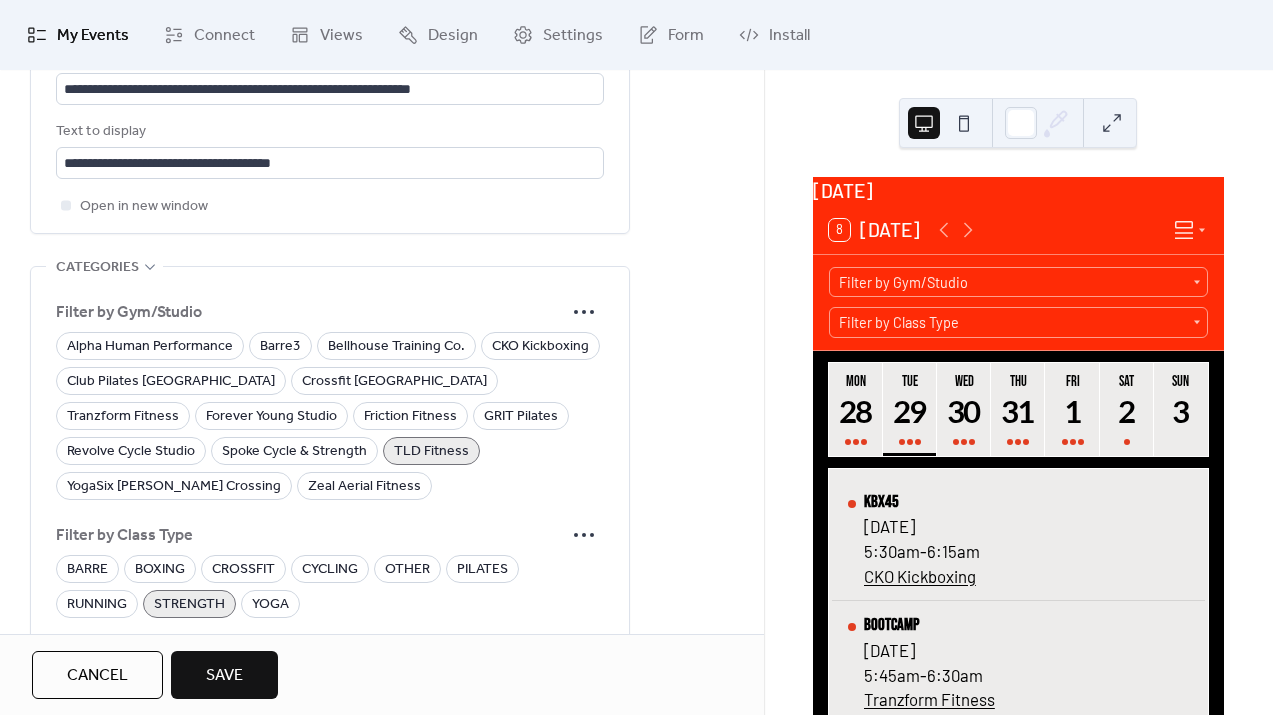 click on "Save" at bounding box center [224, 675] 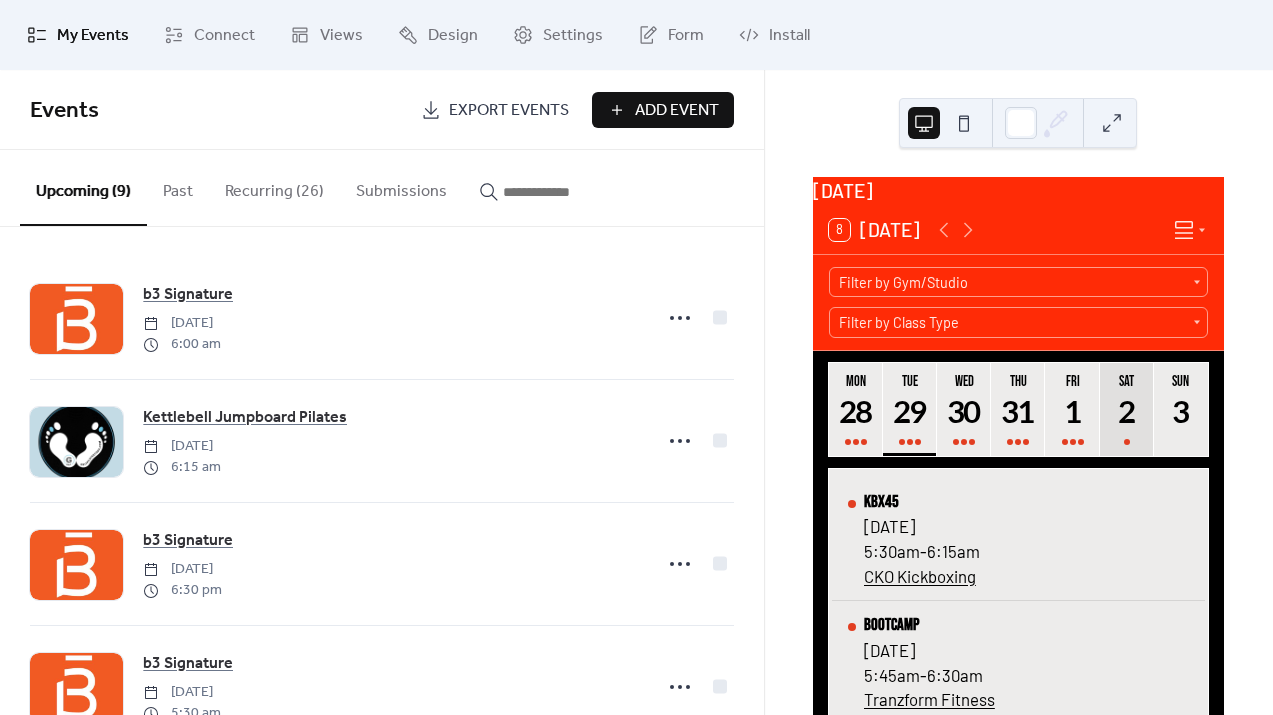click on "2" at bounding box center [1126, 411] 